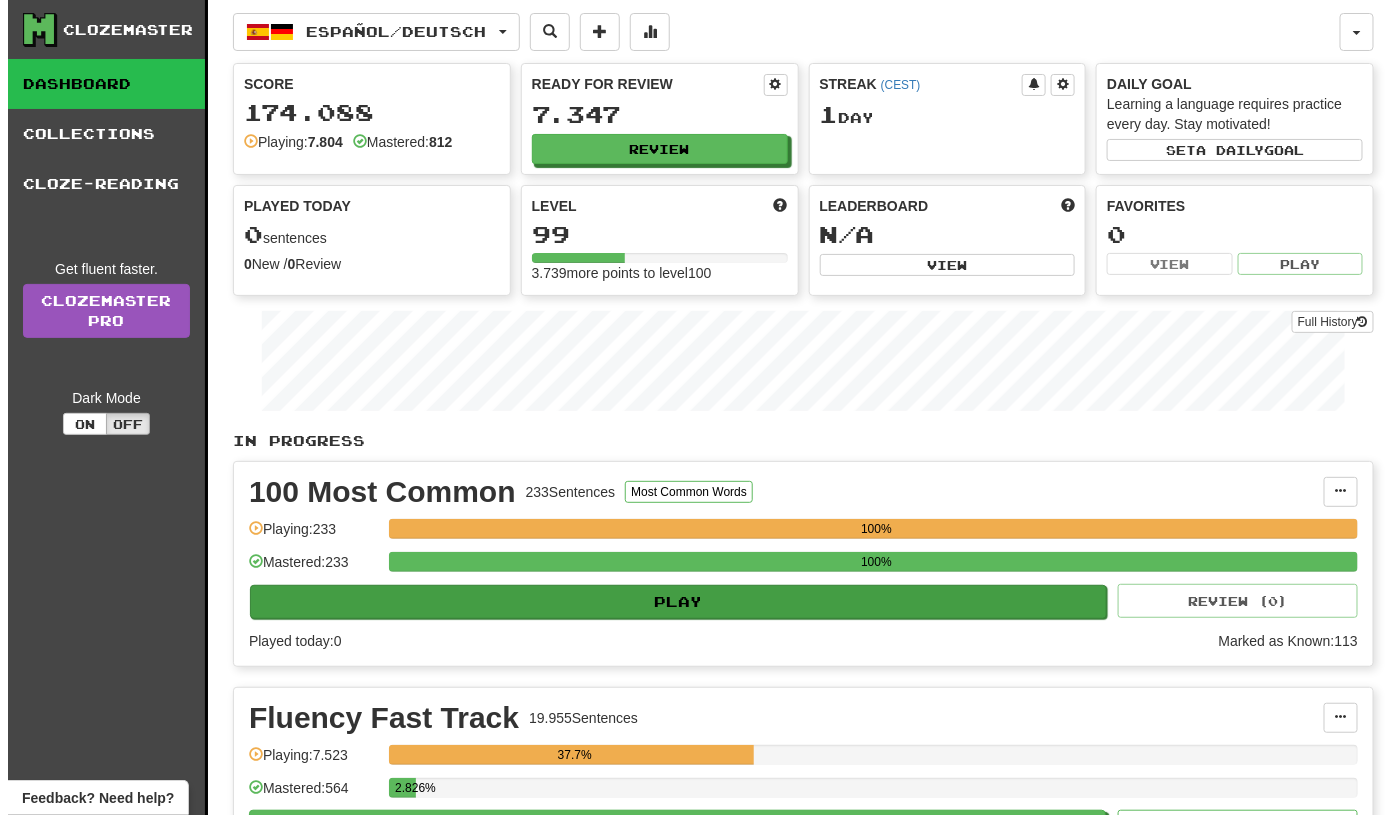 scroll, scrollTop: 399, scrollLeft: 0, axis: vertical 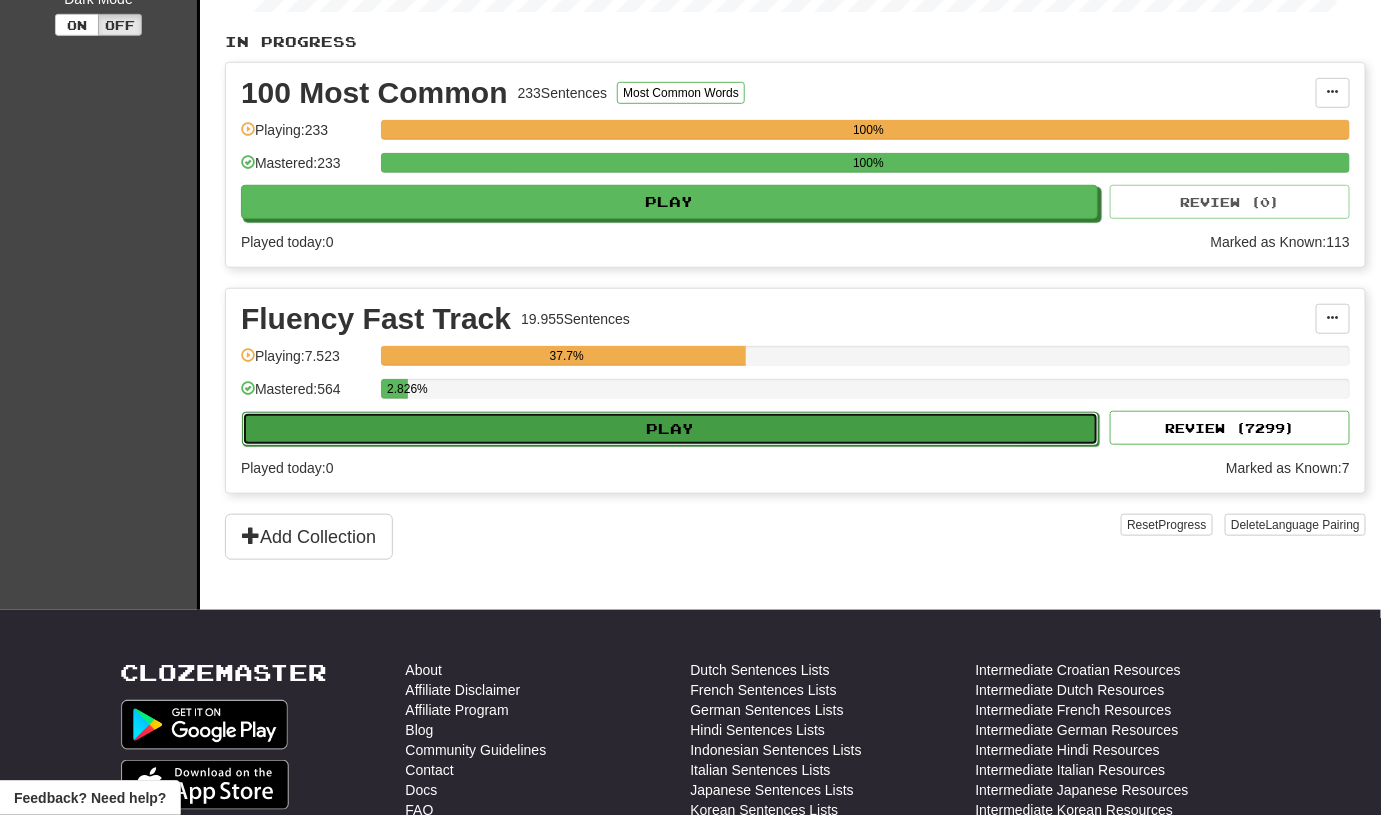 click on "Play" at bounding box center [670, 429] 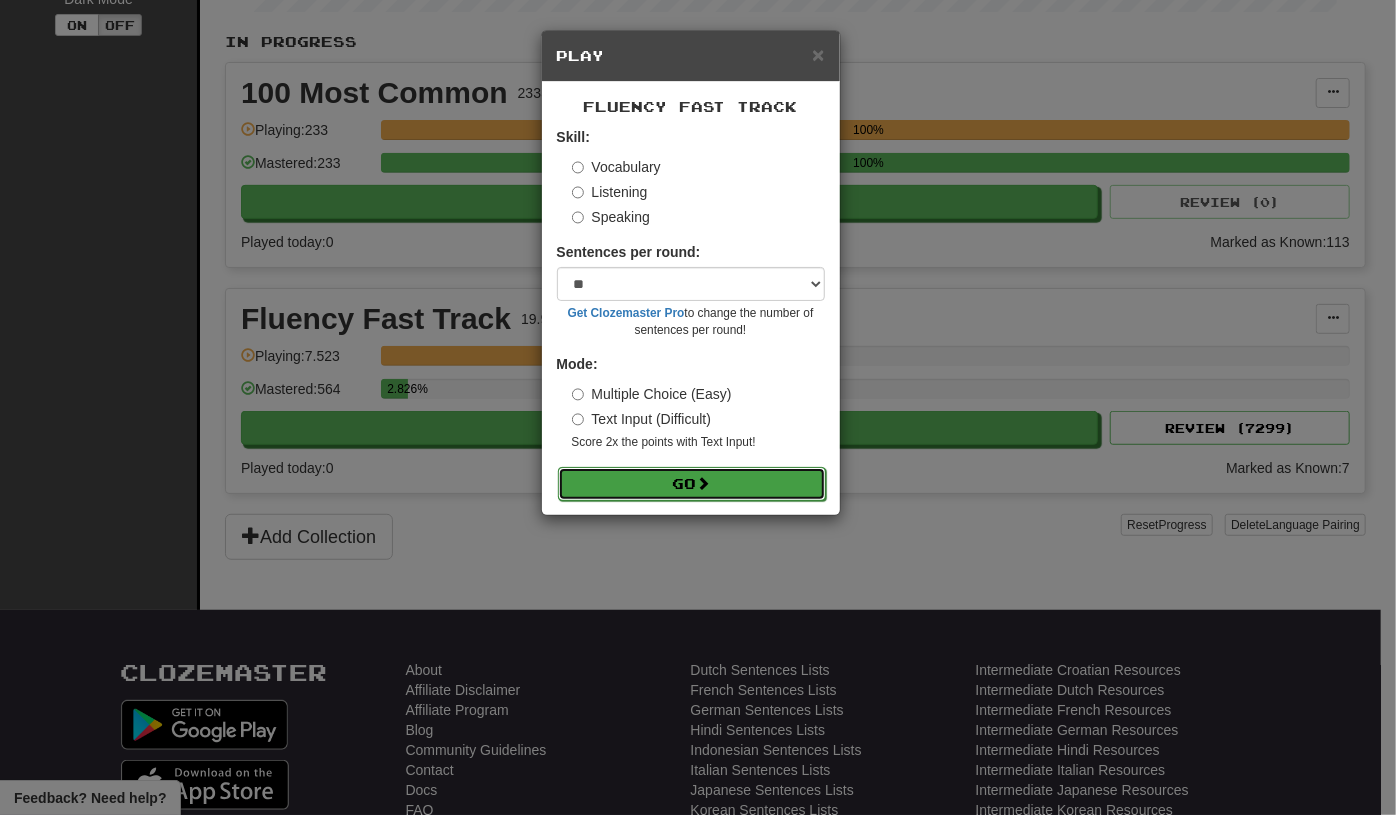click on "Go" at bounding box center [692, 484] 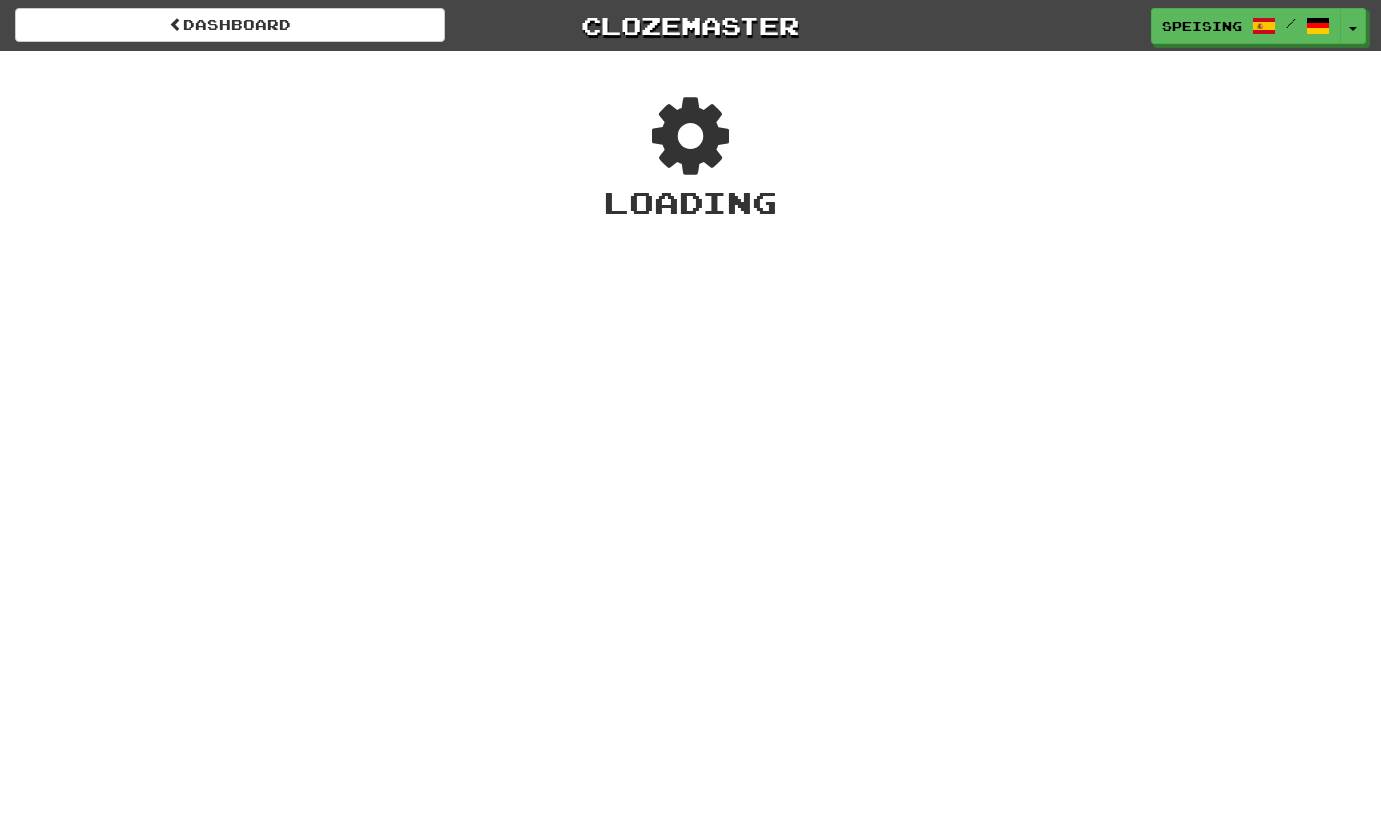 scroll, scrollTop: 0, scrollLeft: 0, axis: both 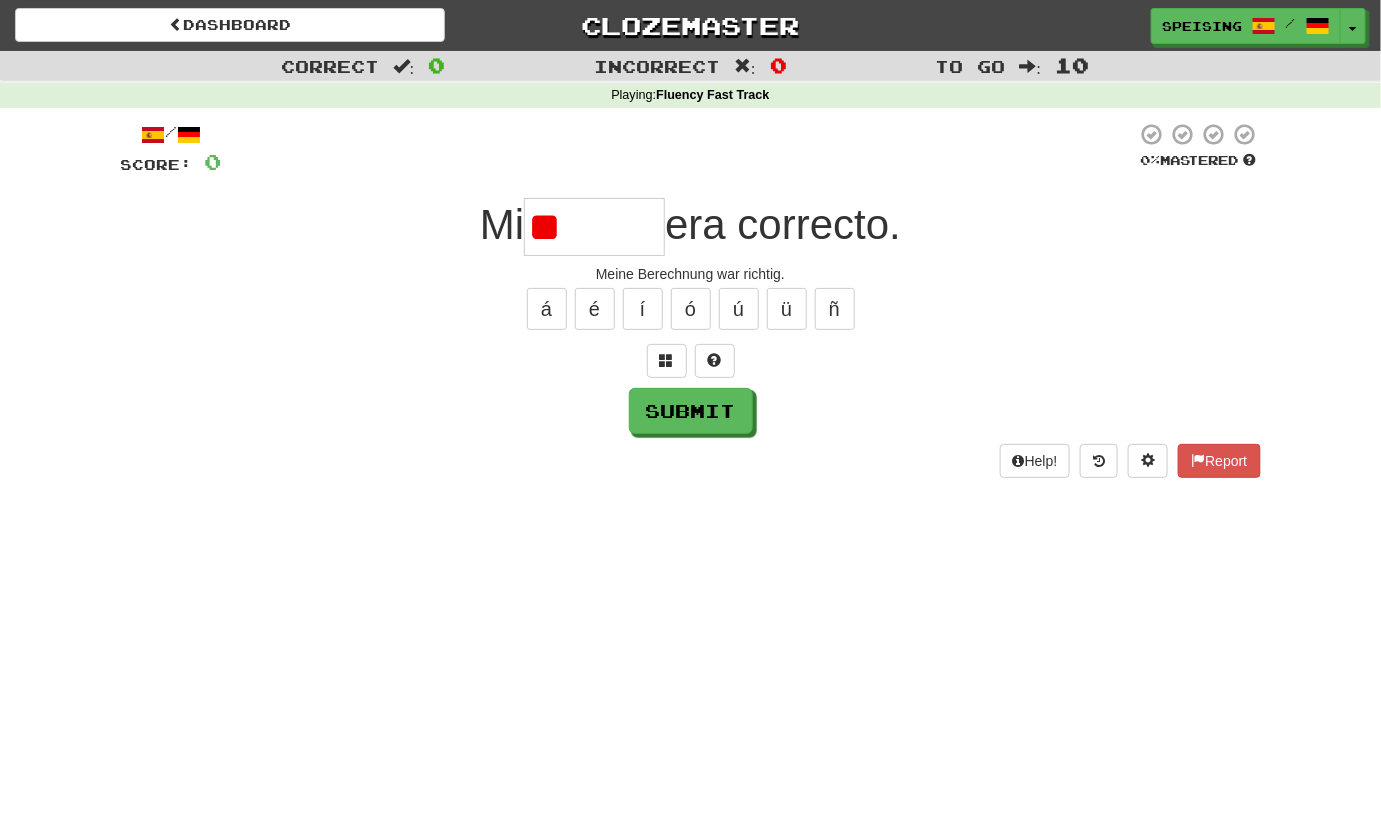 type on "*" 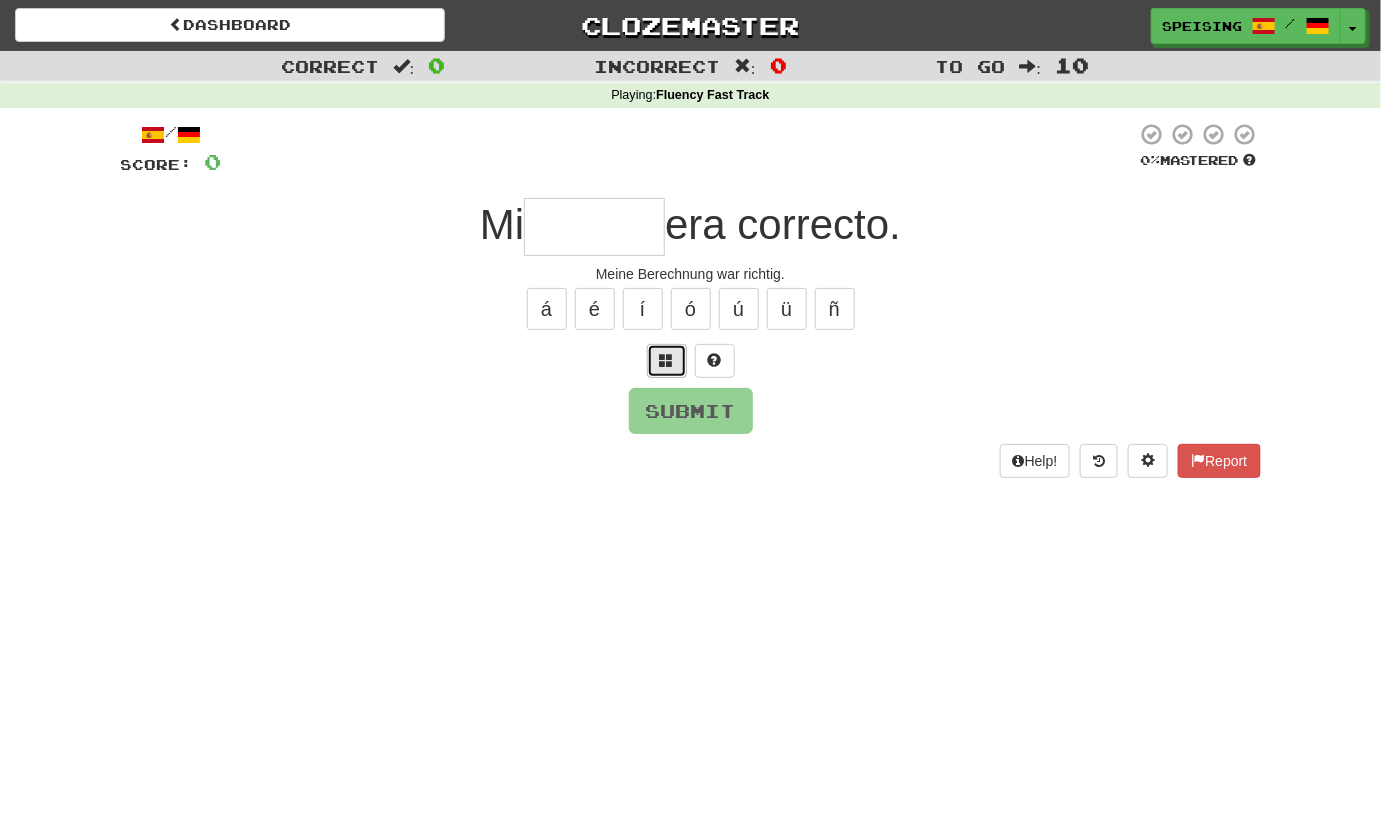 click at bounding box center [667, 361] 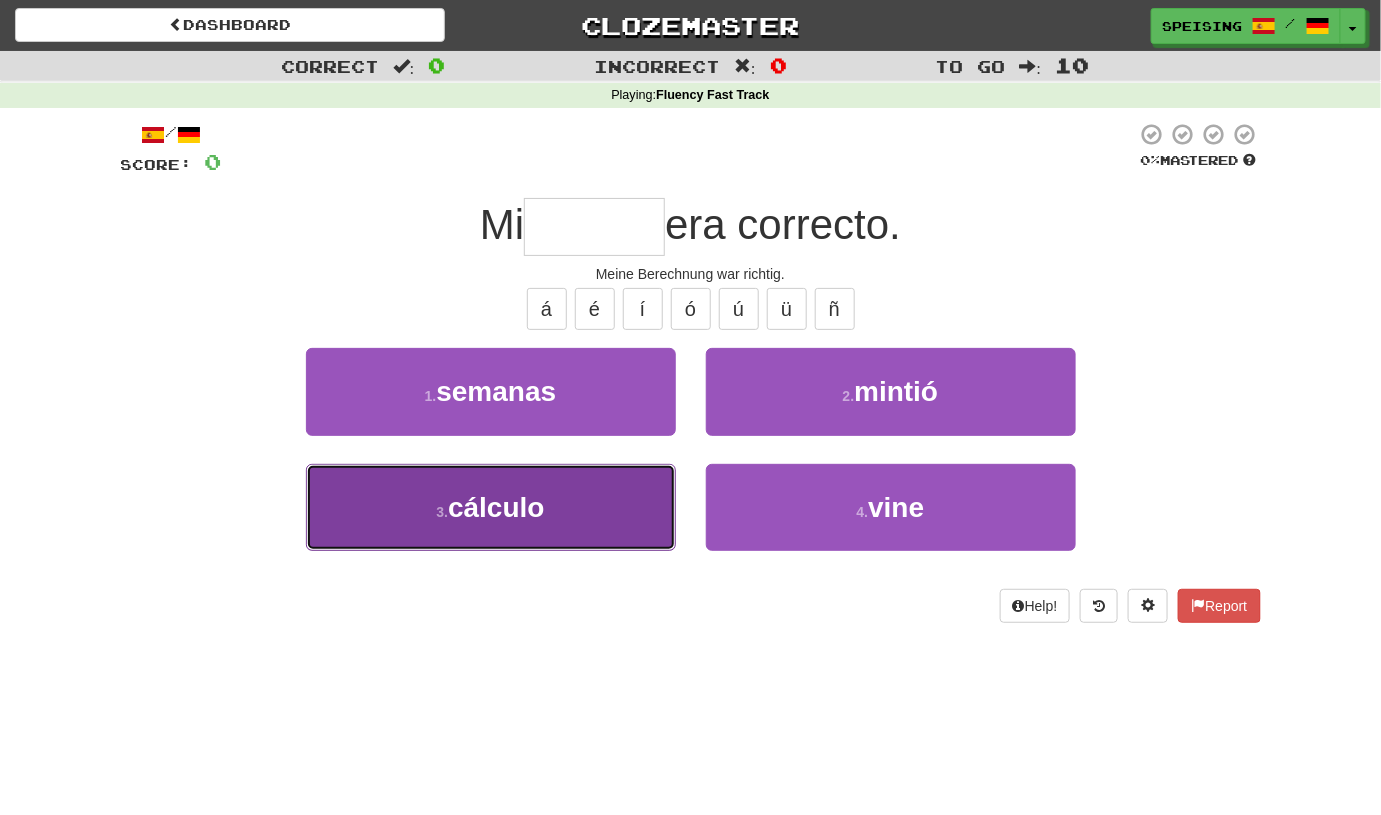 click on "[NUMBER] . cálculo" at bounding box center [491, 507] 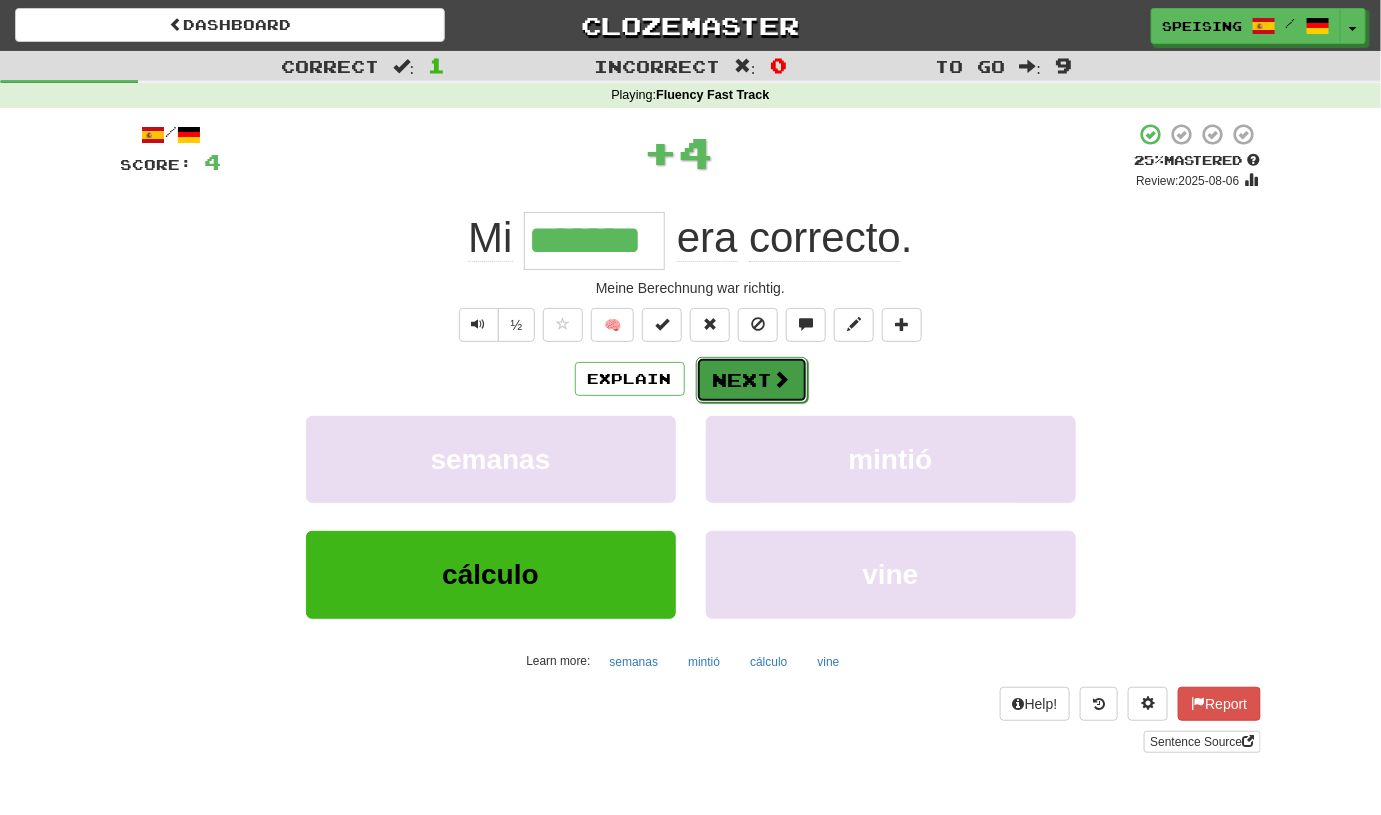 click on "Next" at bounding box center (752, 380) 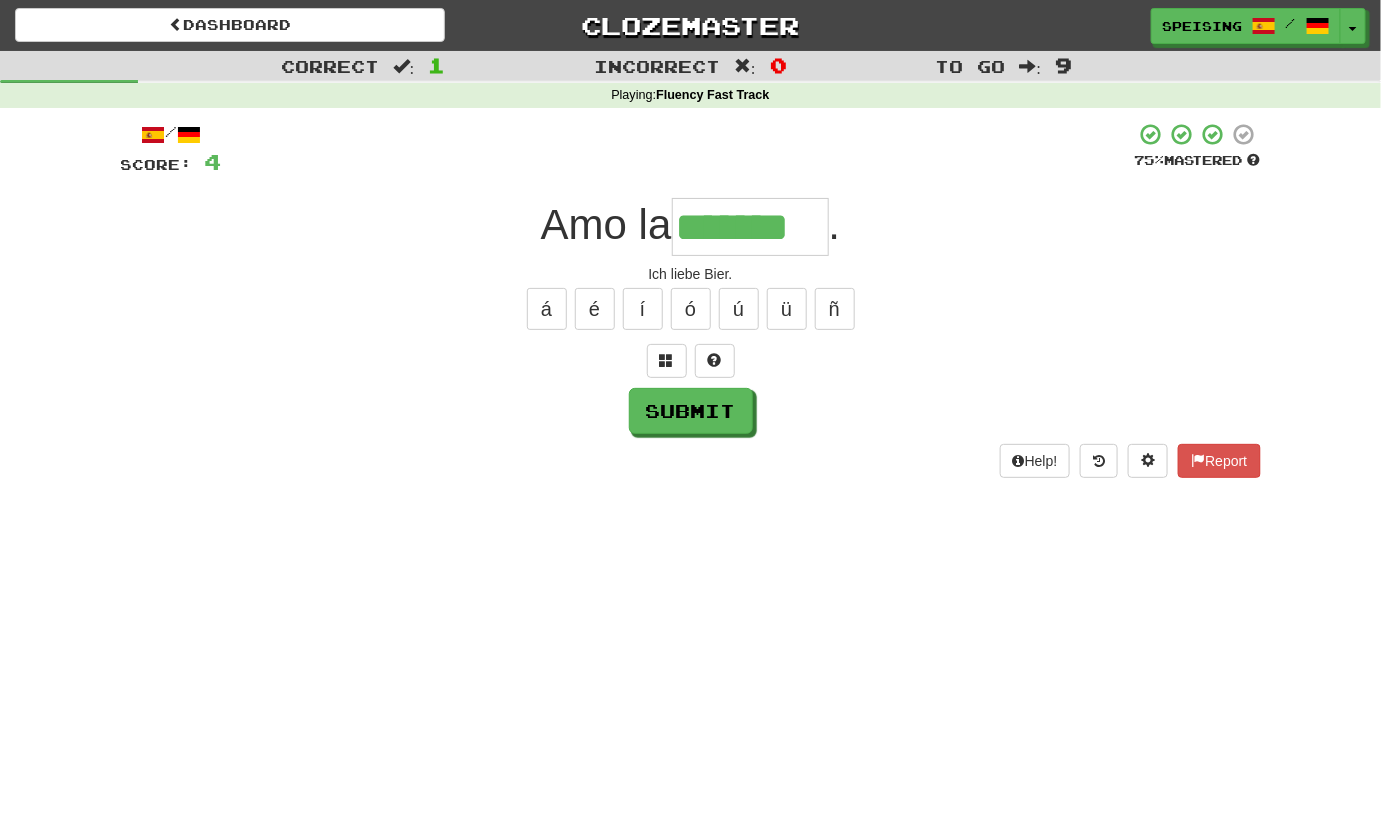 type on "*******" 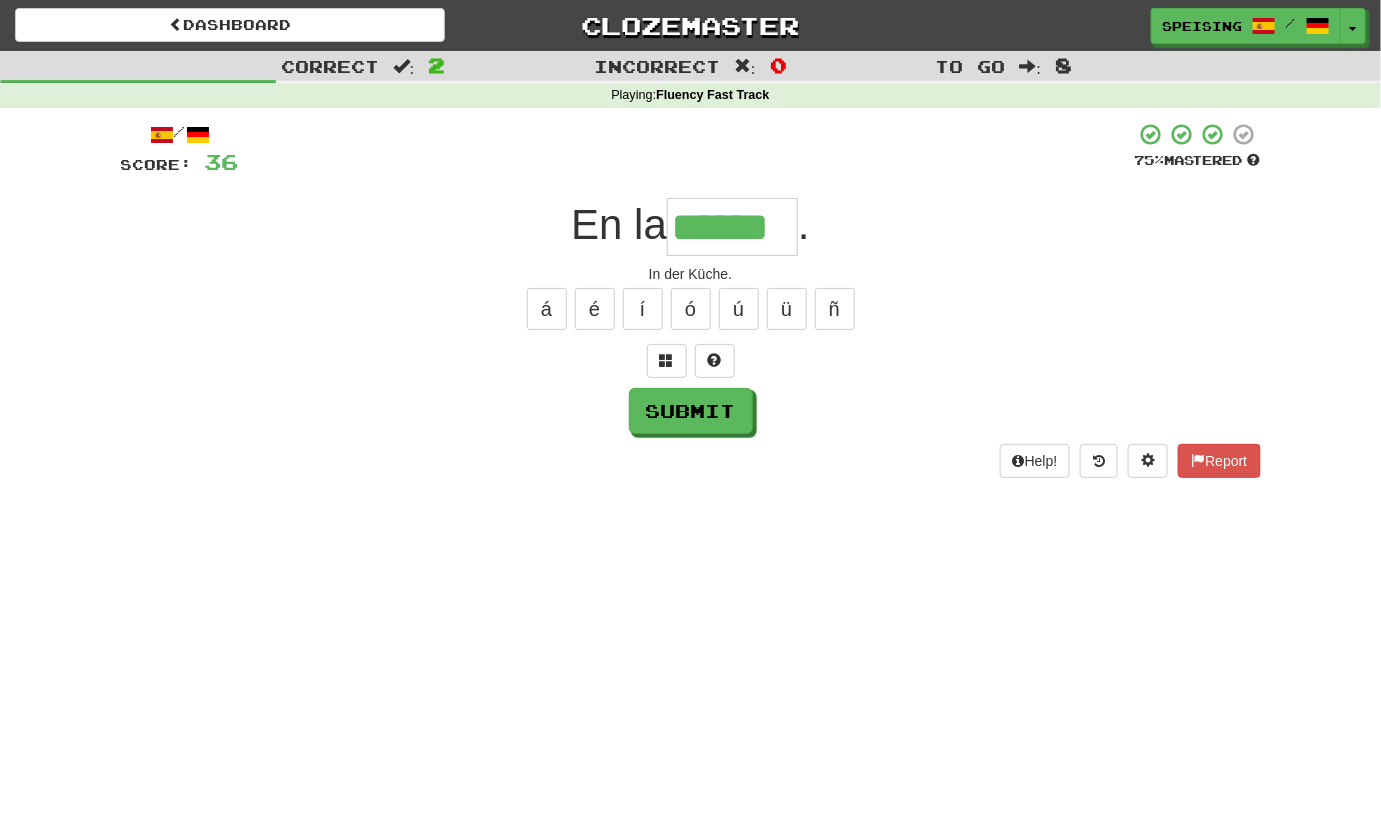 type on "******" 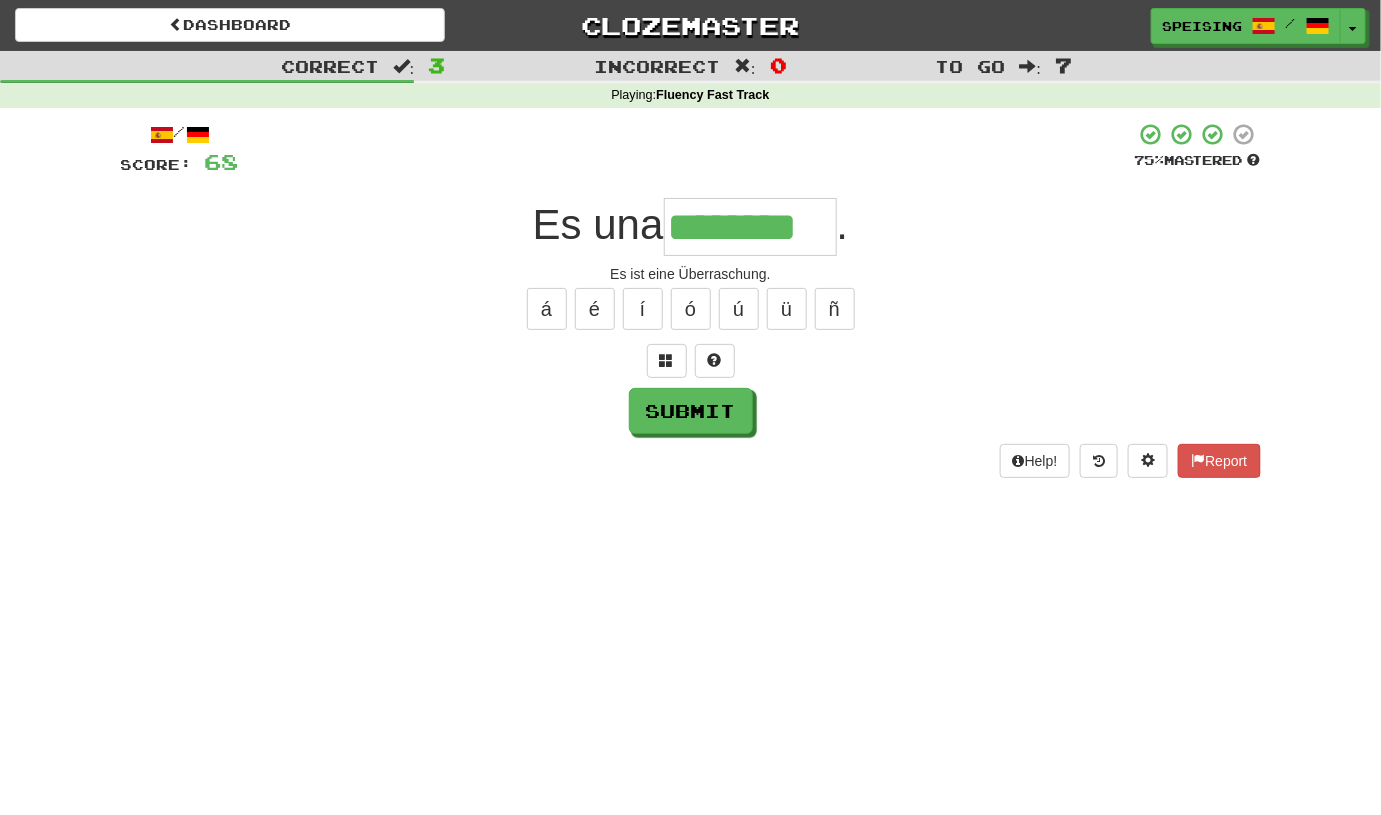 type on "********" 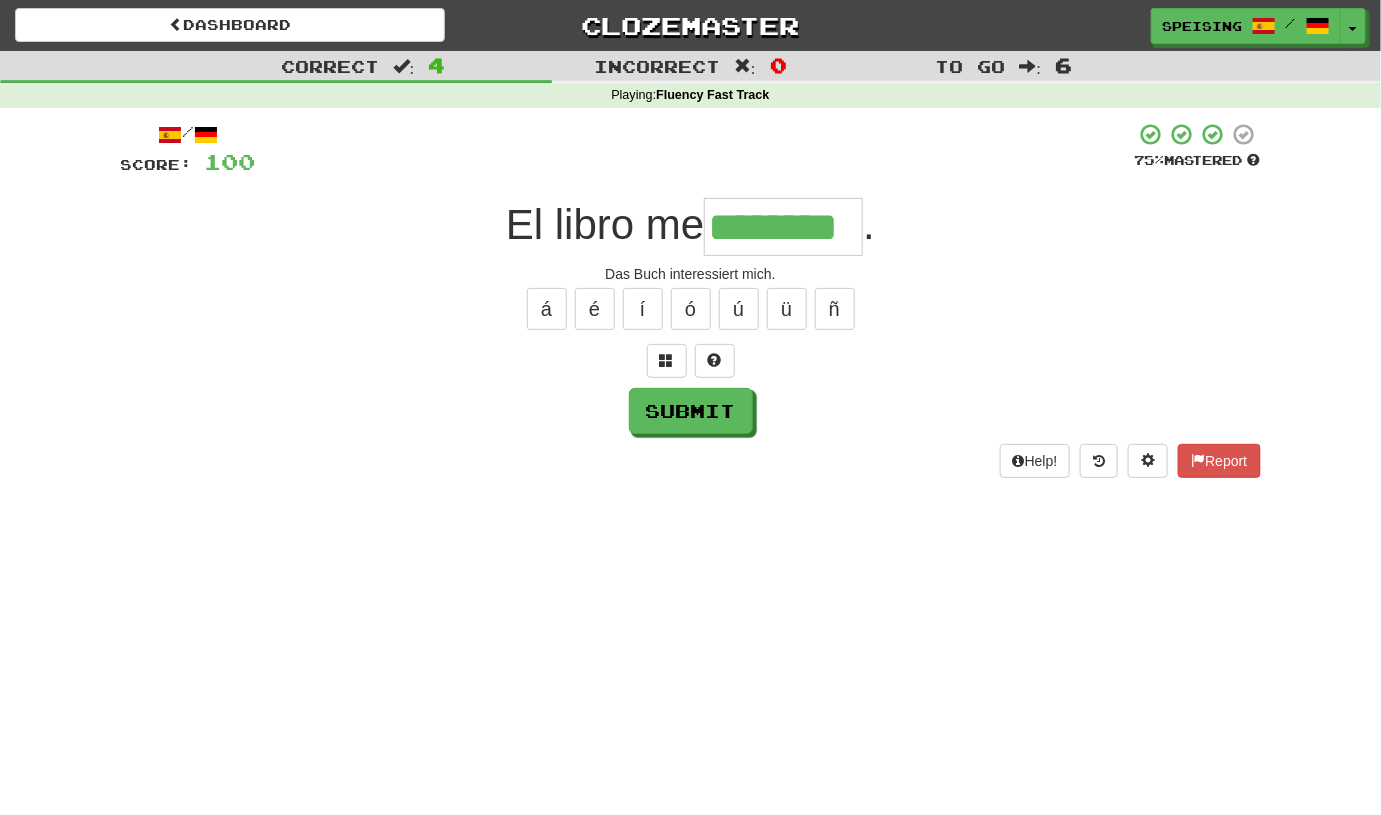 type on "********" 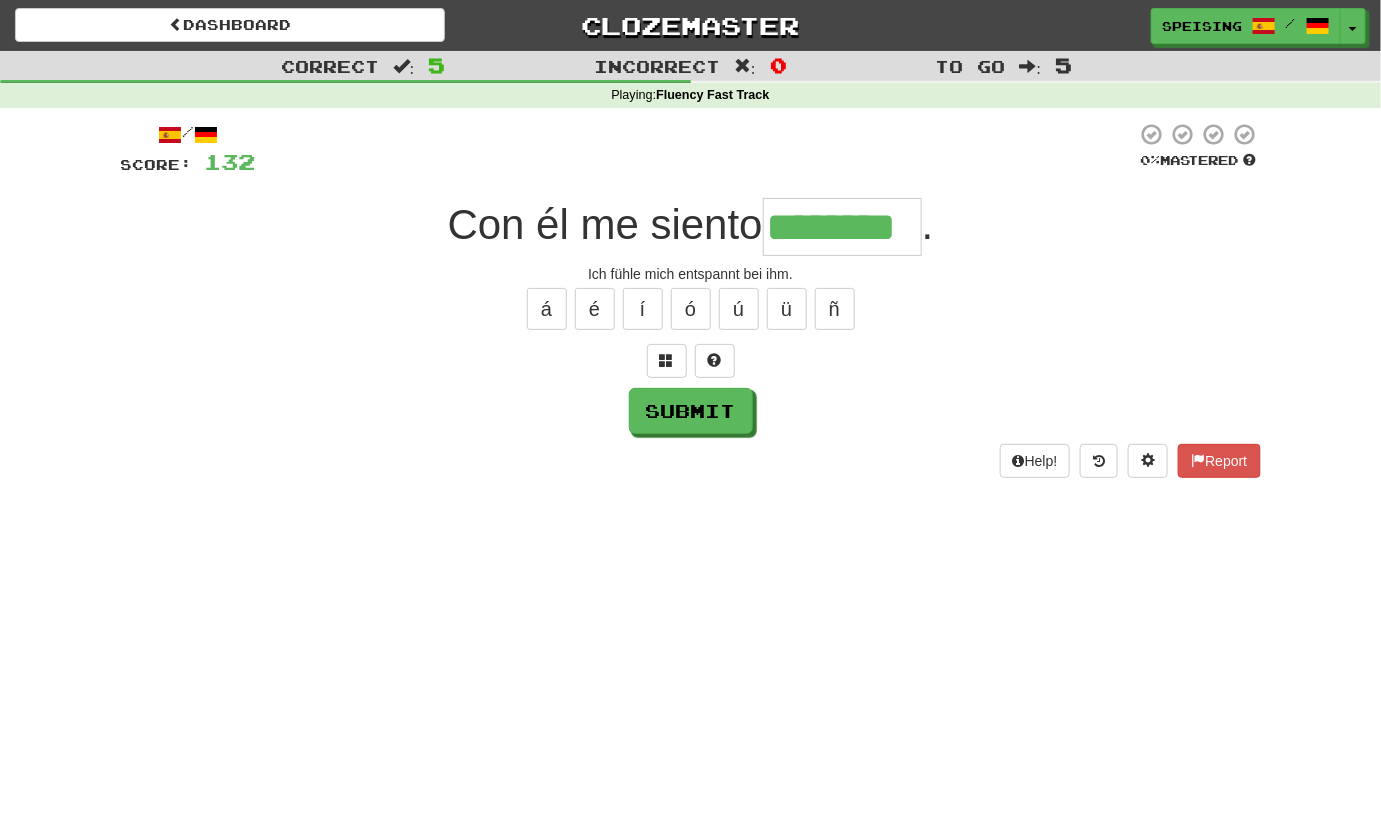 type on "********" 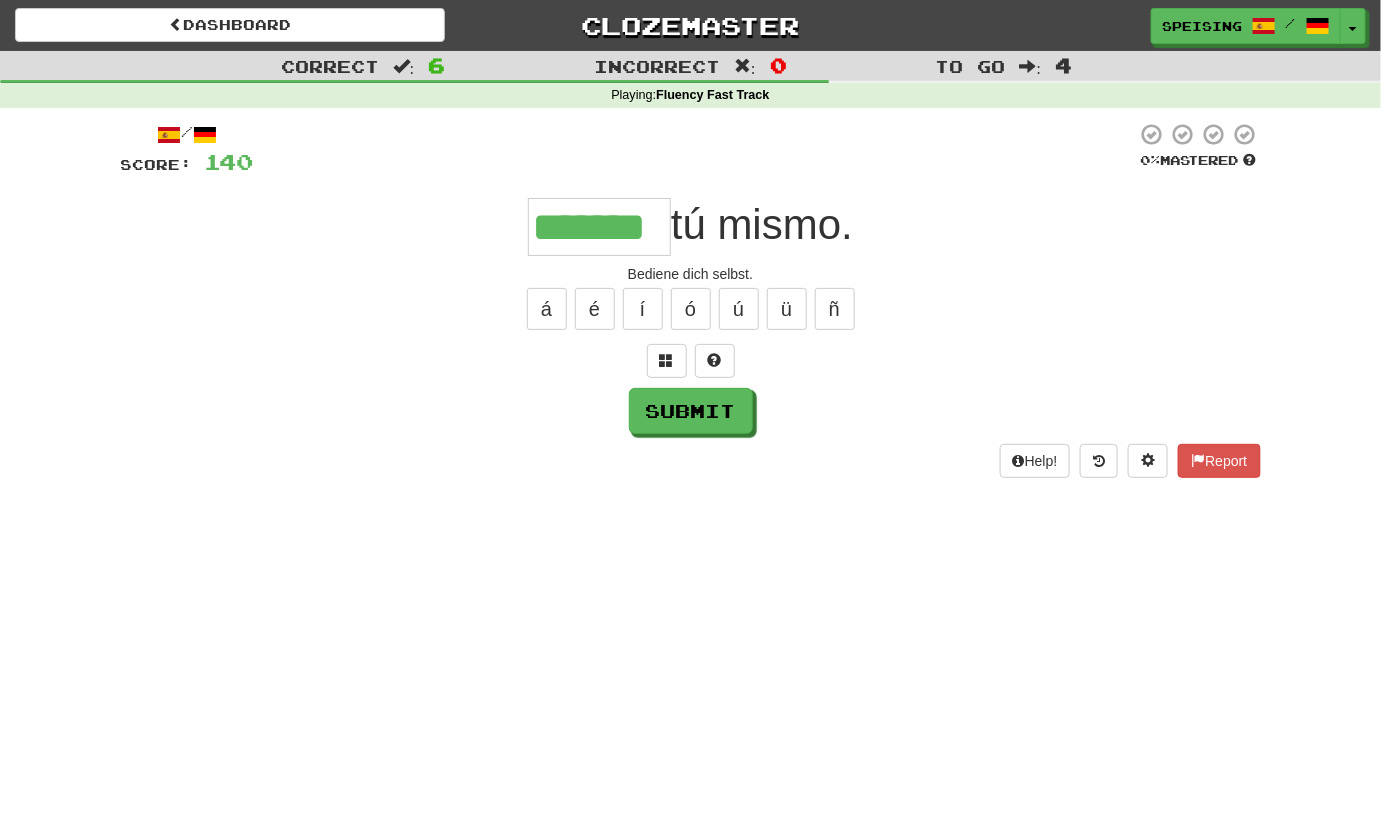 type on "*******" 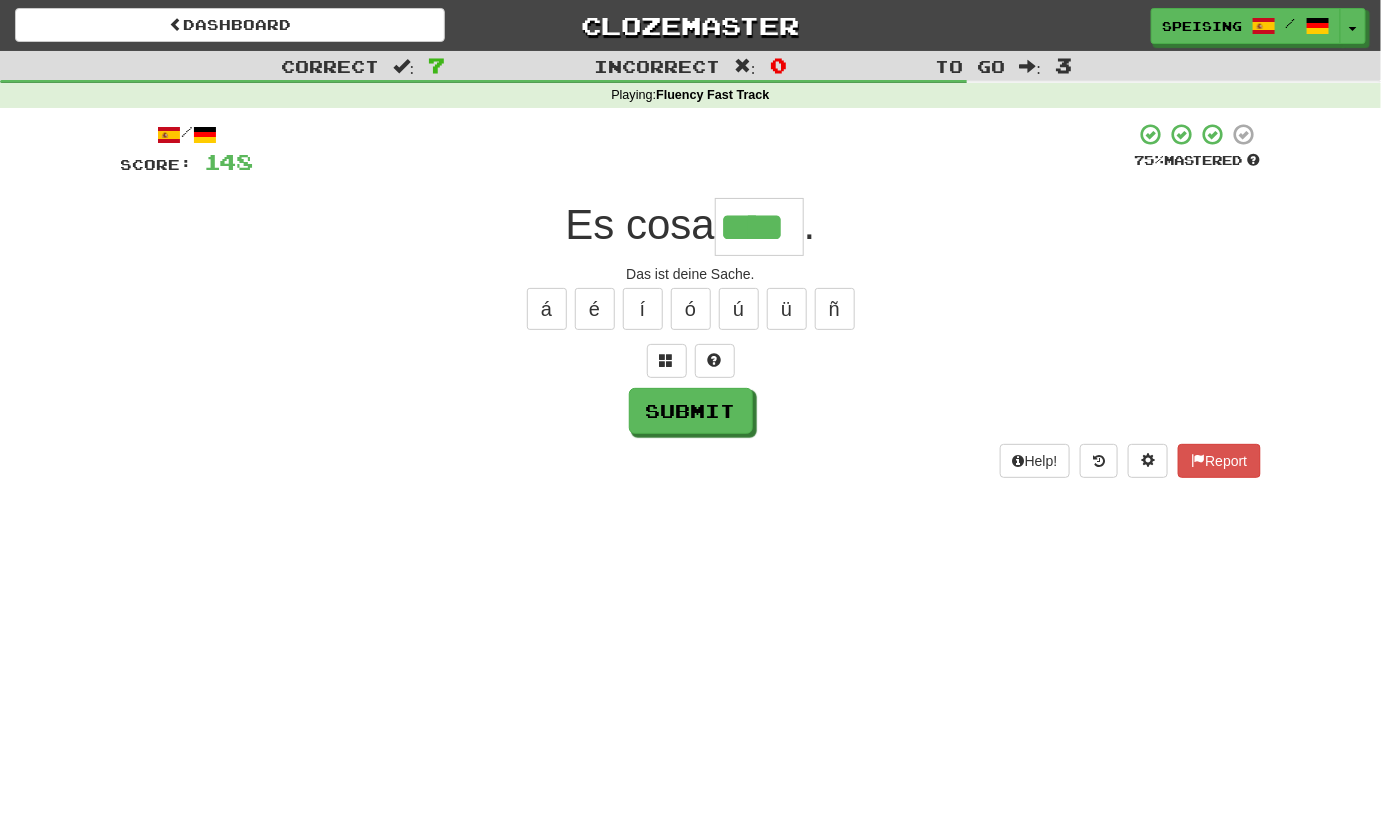type on "****" 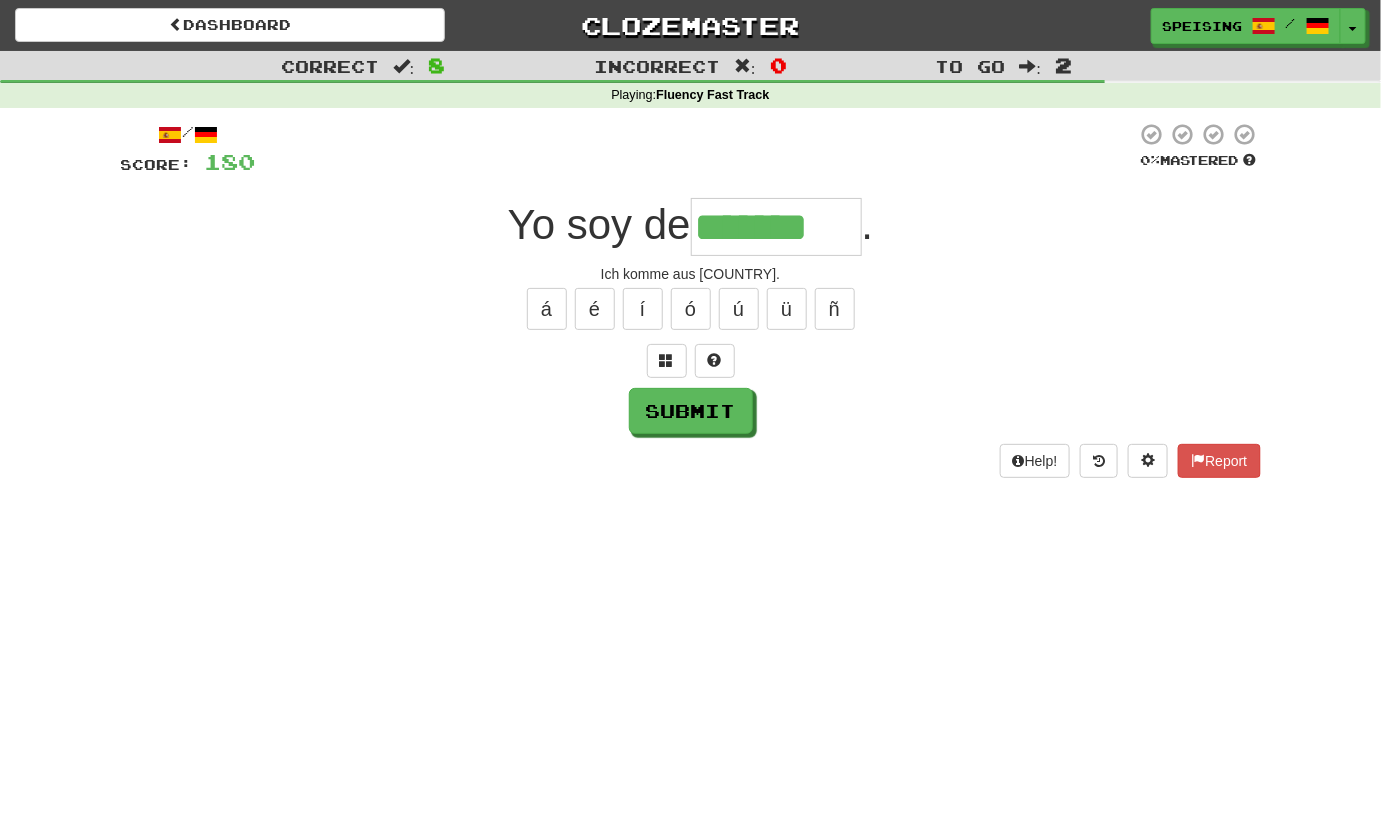 type on "*******" 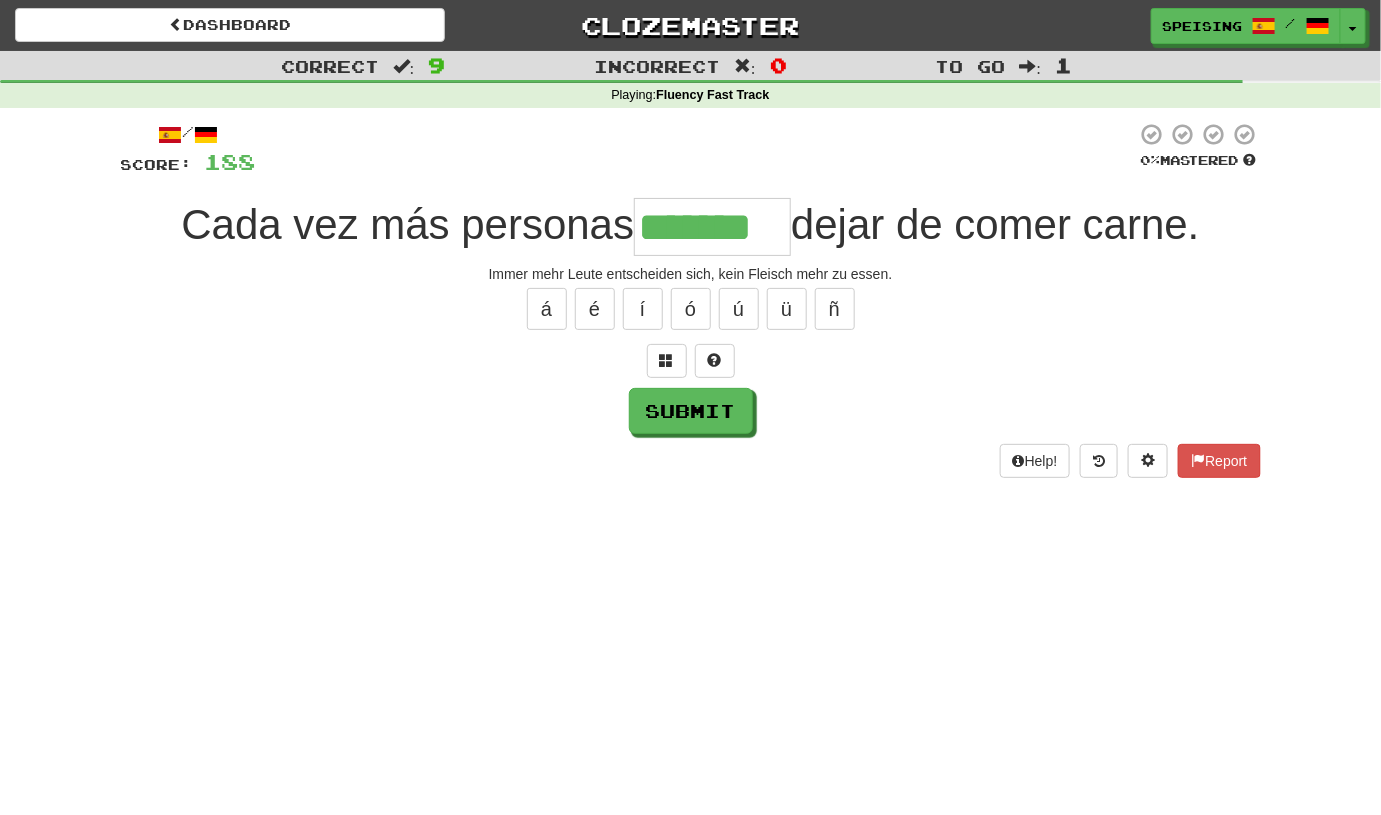 type on "*******" 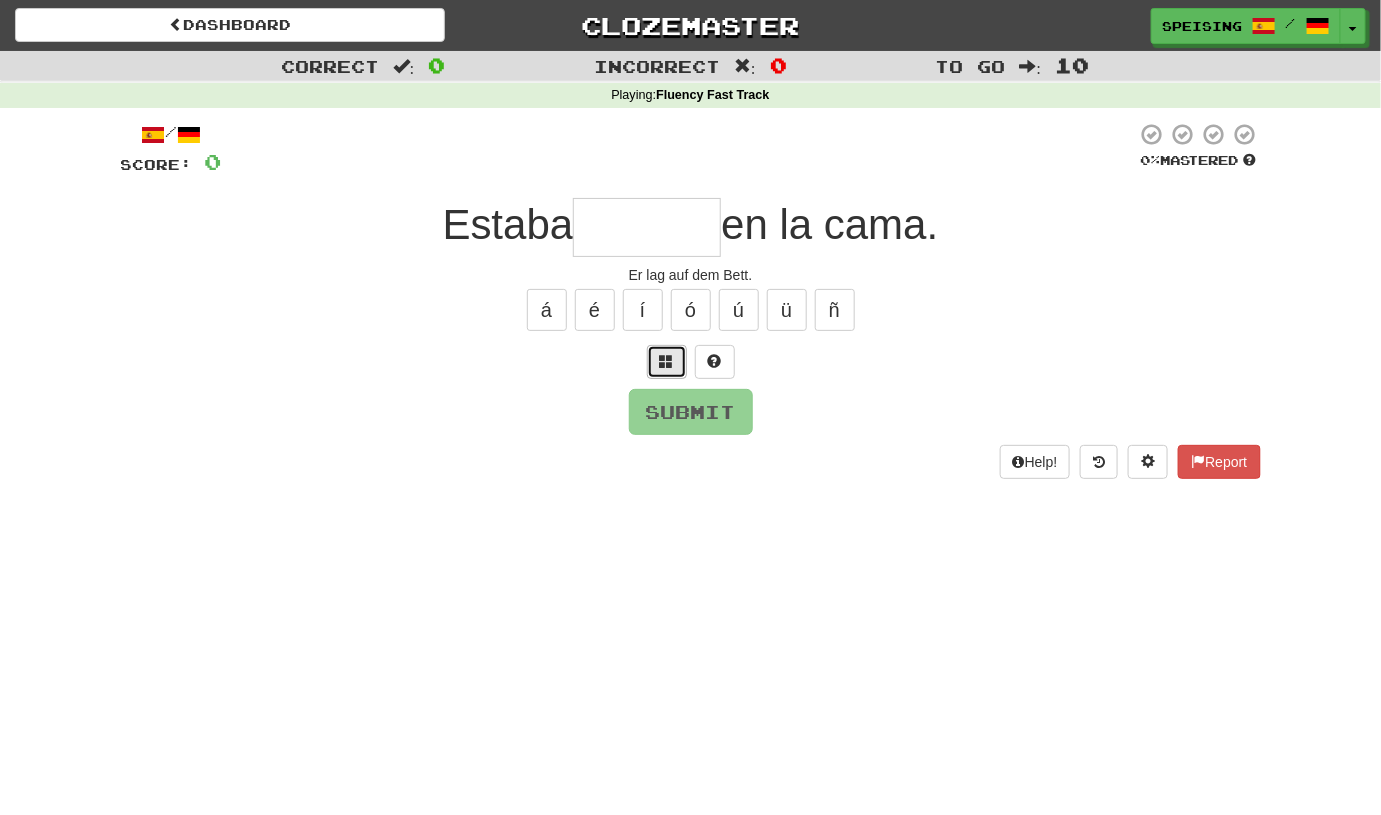 click at bounding box center (667, 362) 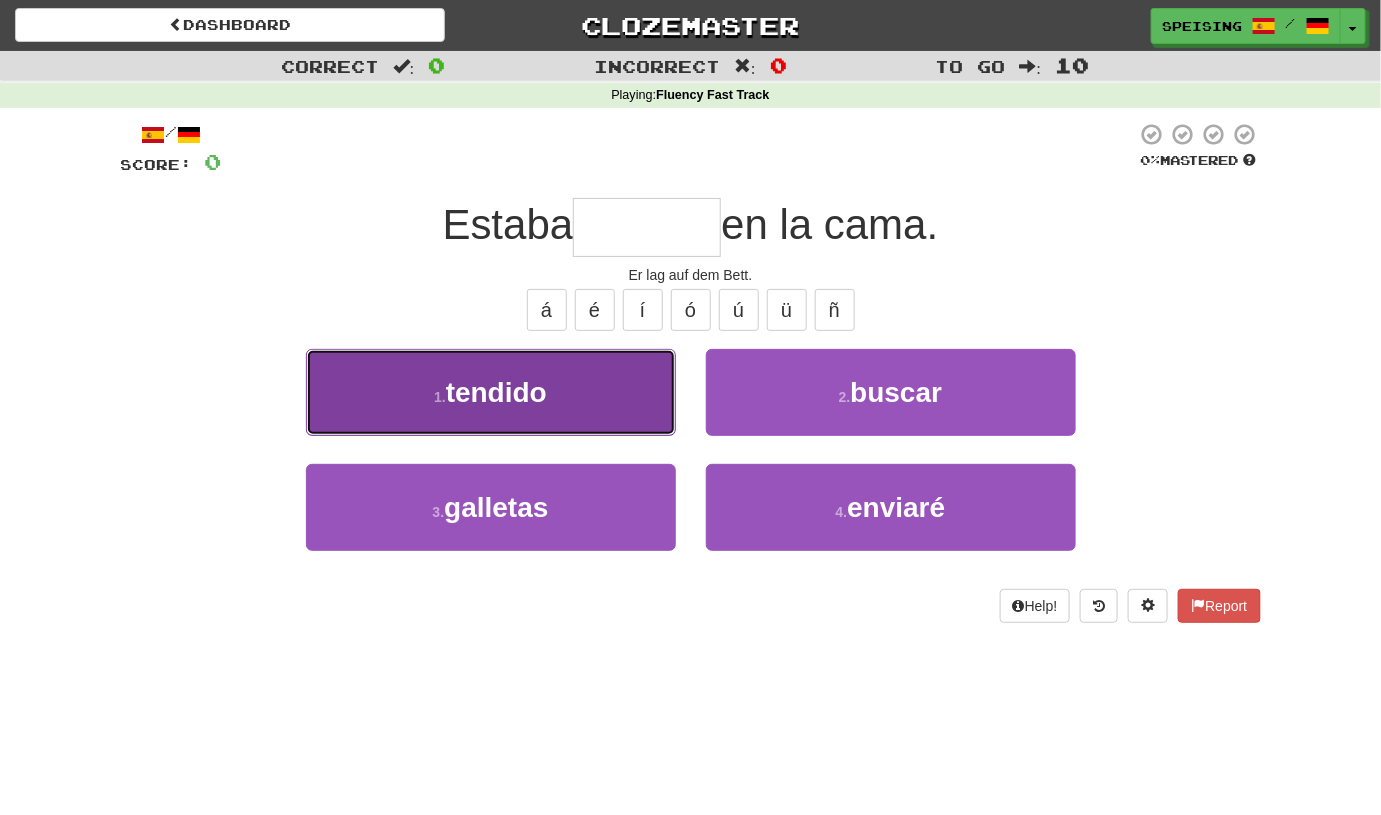 click on "[NUMBER] . tendido" at bounding box center [491, 392] 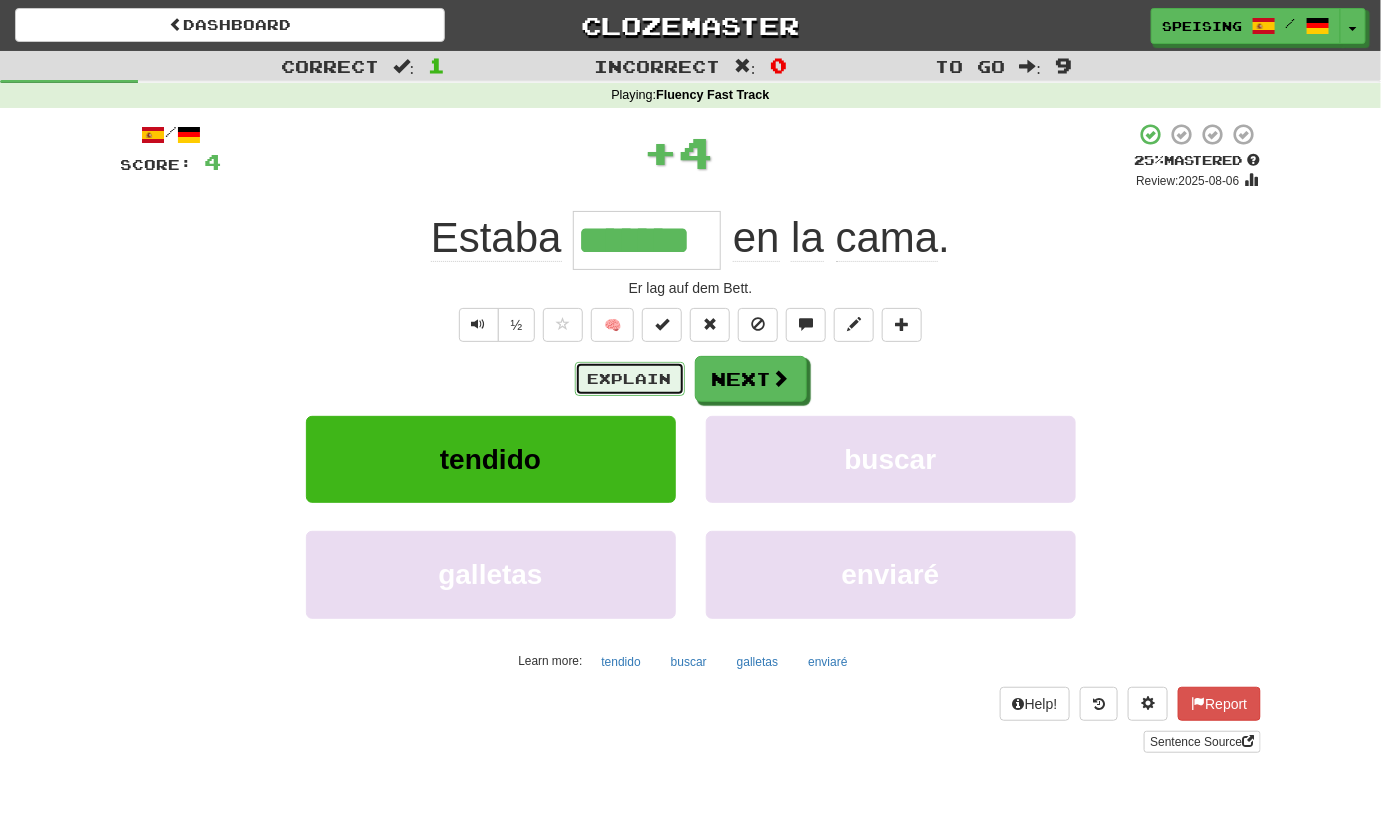 click on "Explain" at bounding box center [630, 379] 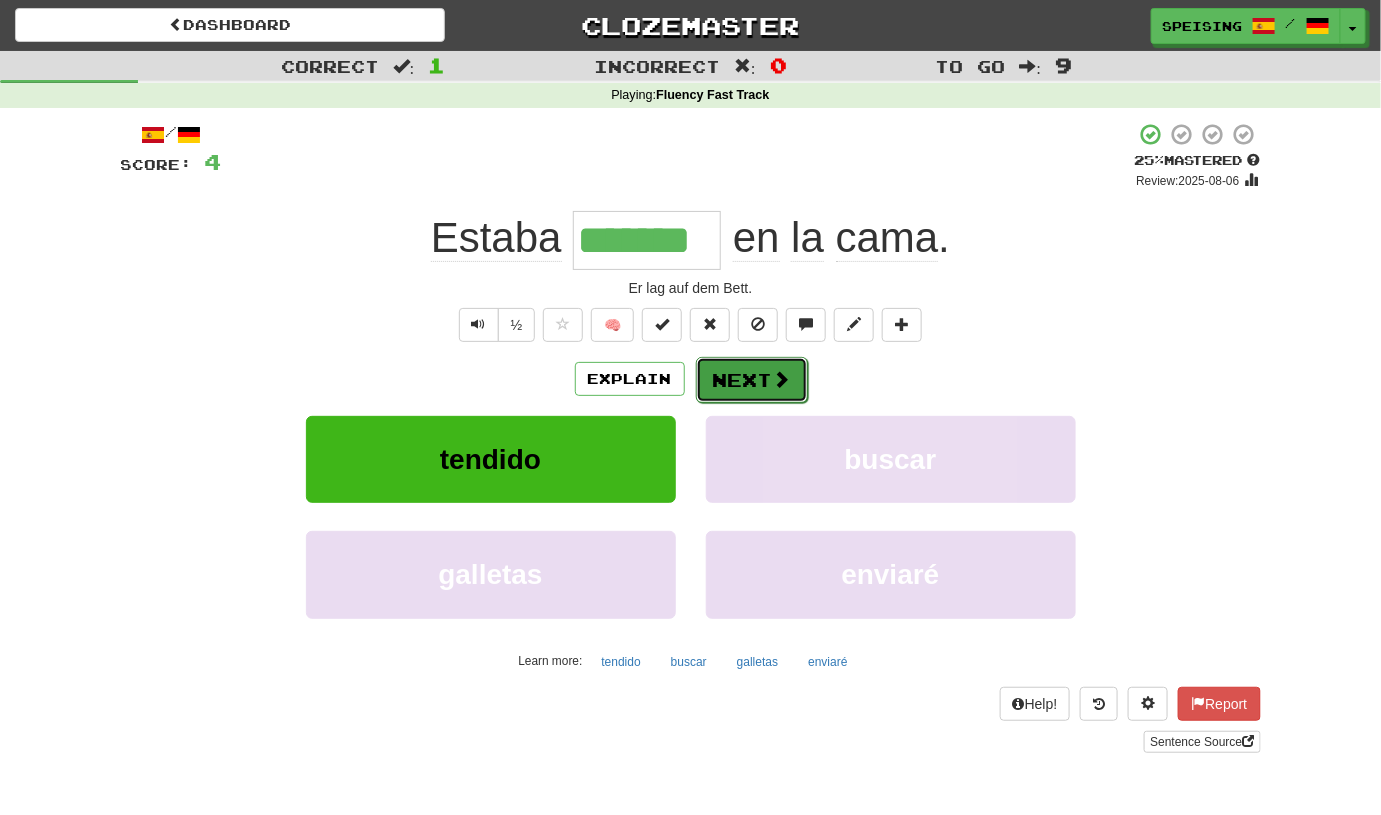 click on "Next" at bounding box center [752, 380] 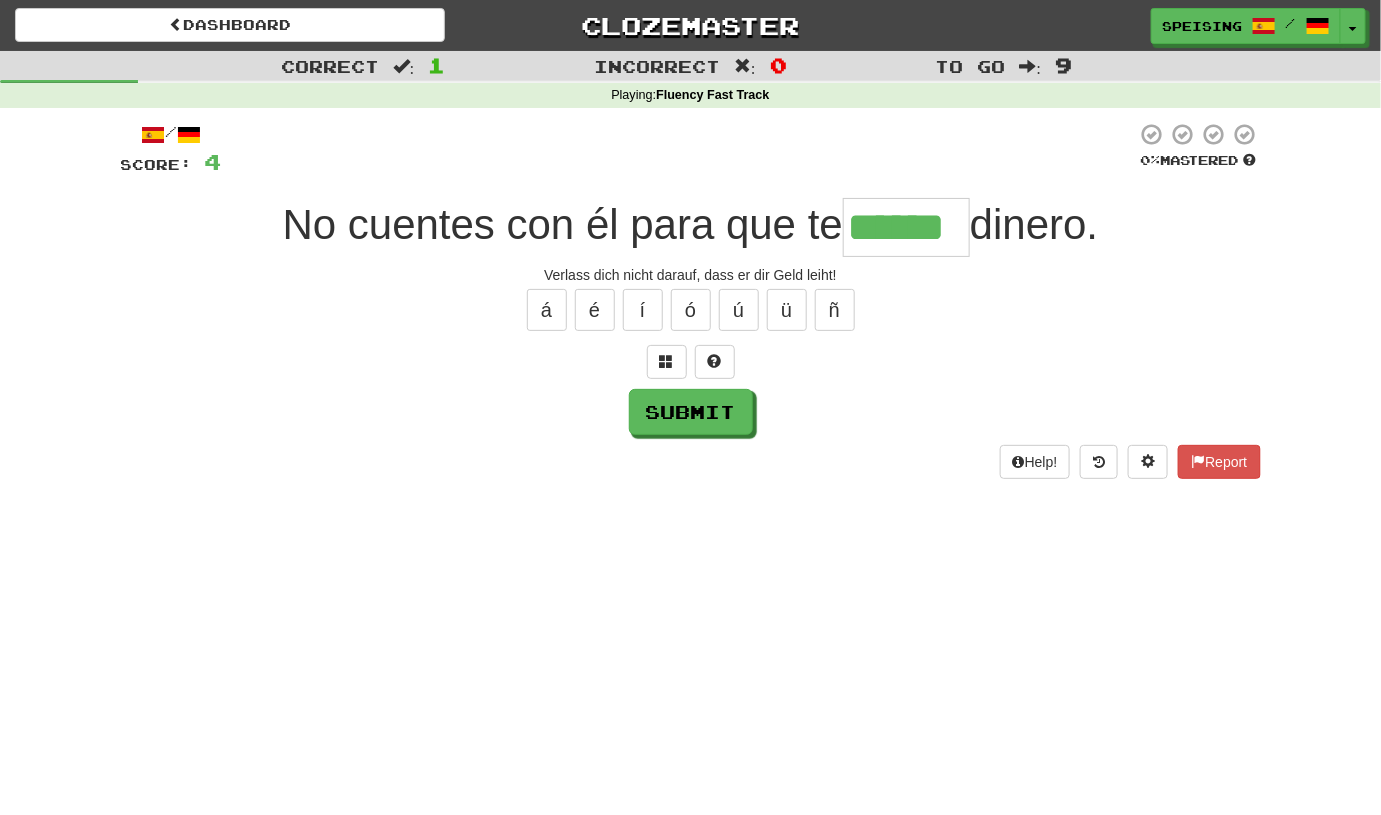 type on "******" 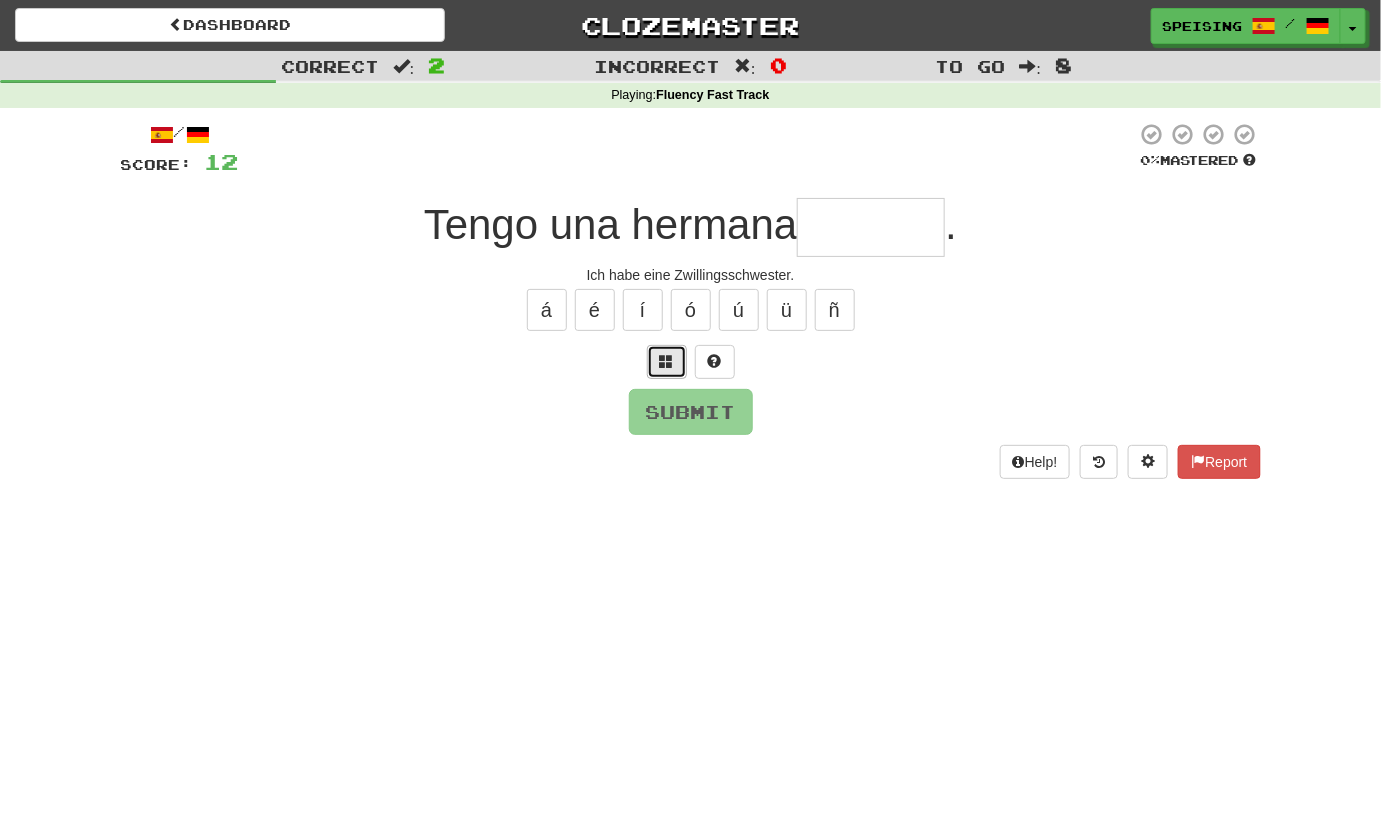 click at bounding box center (667, 361) 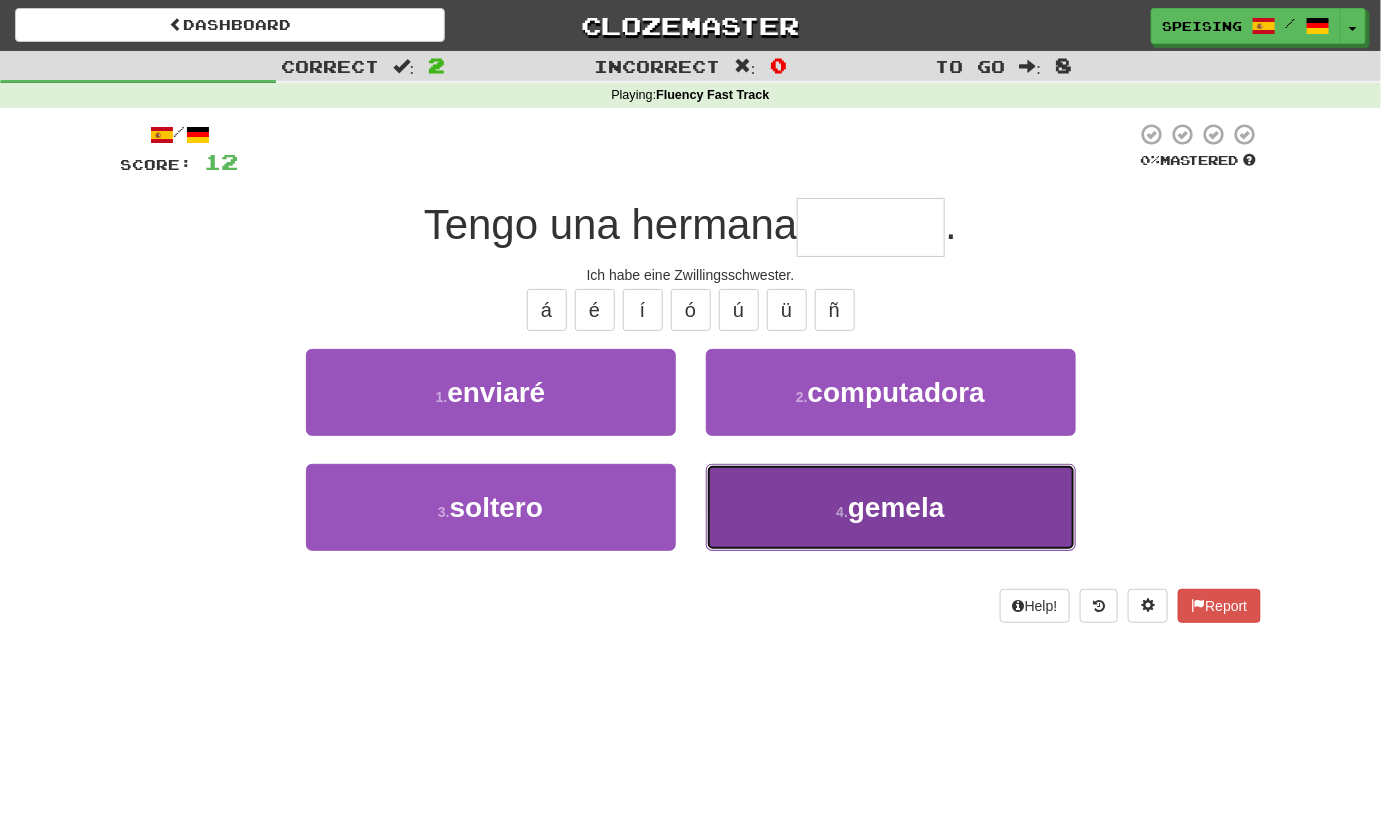 click on "[NUMBER] . gemela" at bounding box center [891, 507] 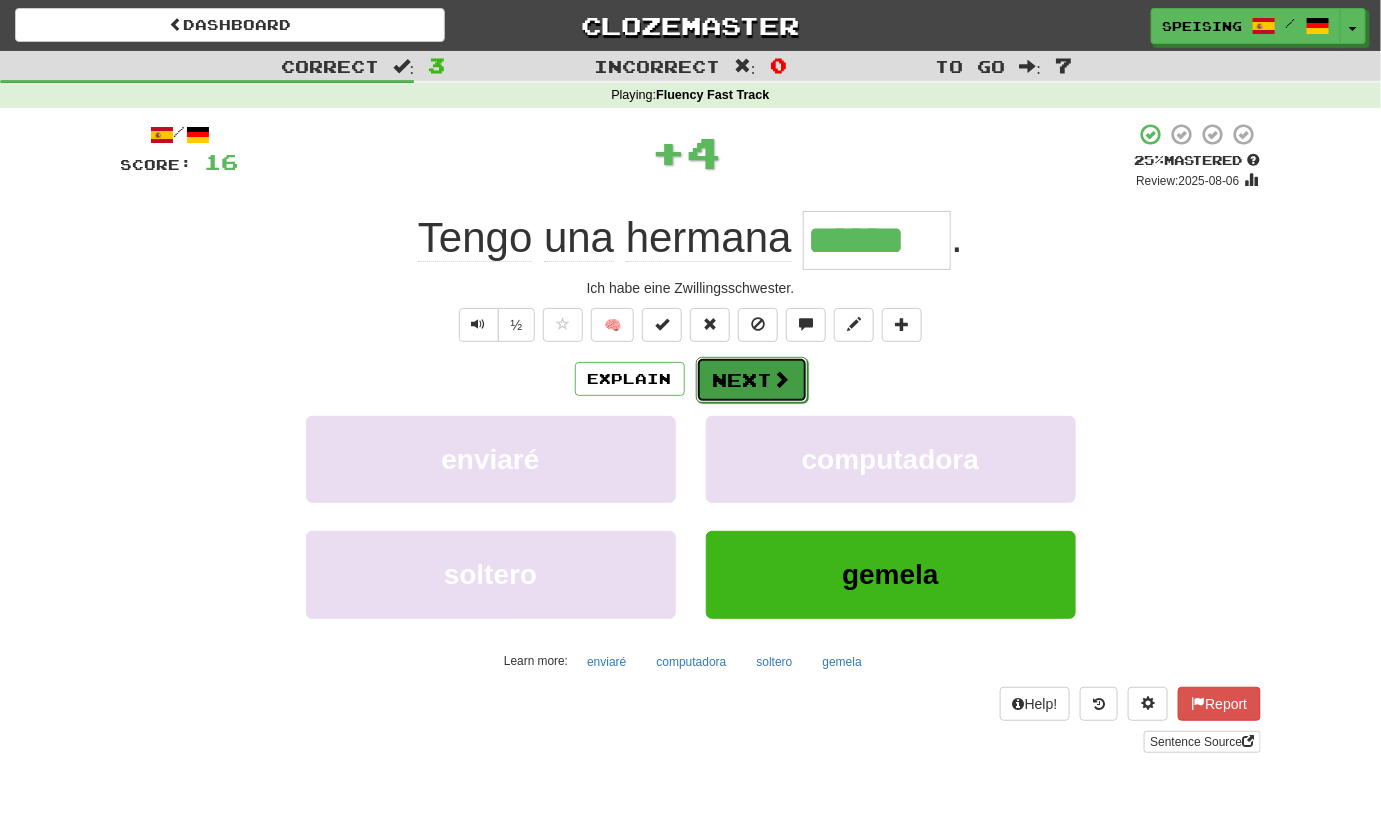 click on "Next" at bounding box center (752, 380) 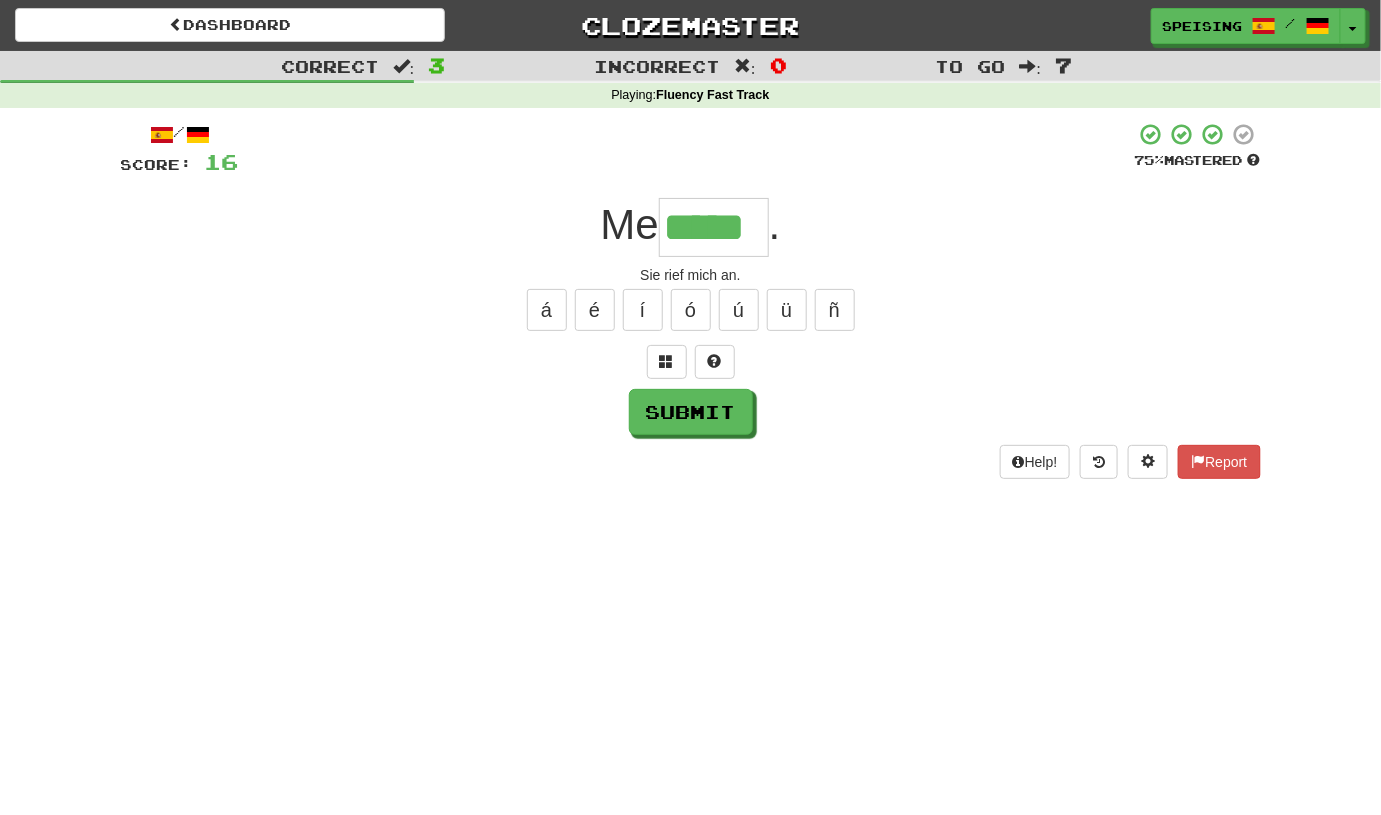 type on "*****" 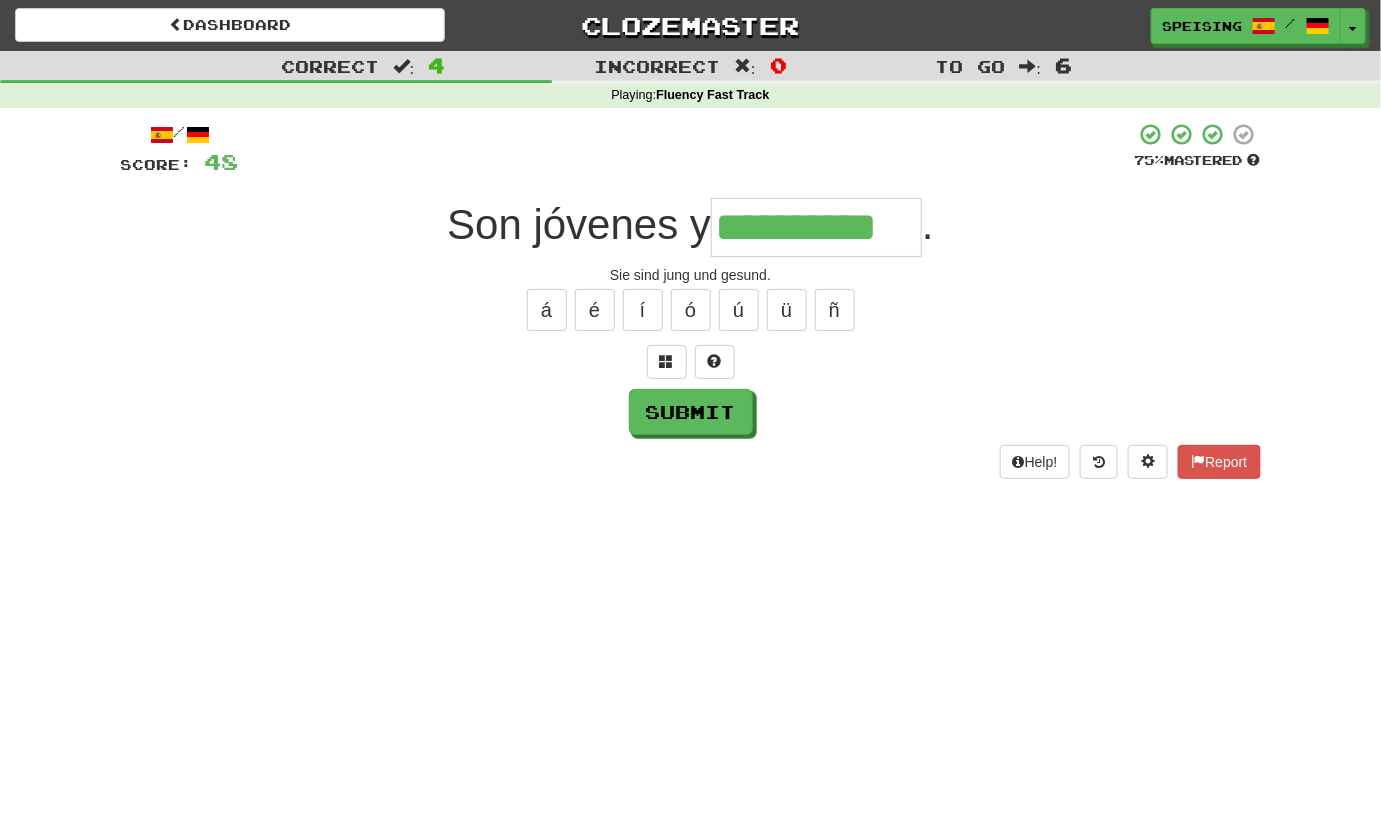 type on "**********" 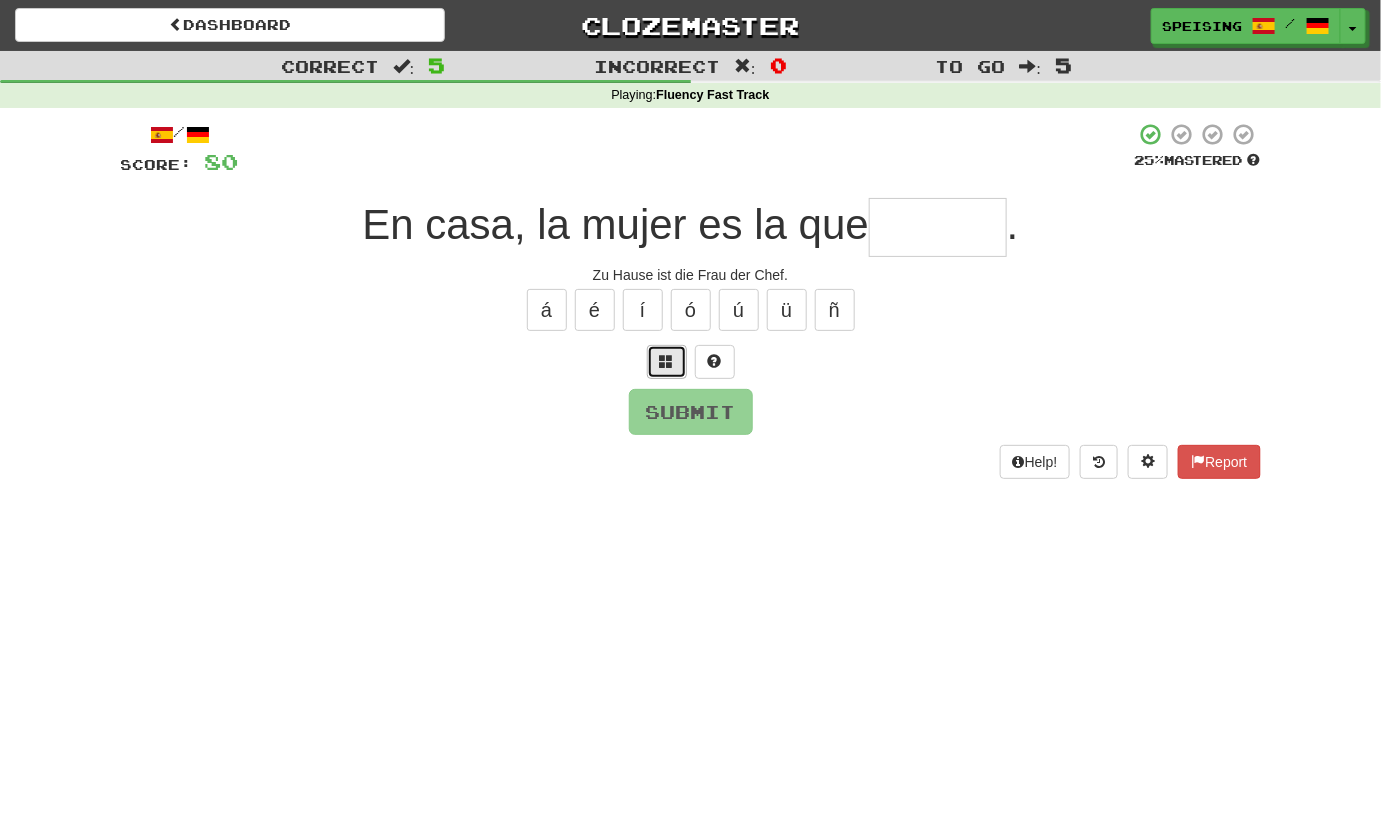 click at bounding box center (667, 361) 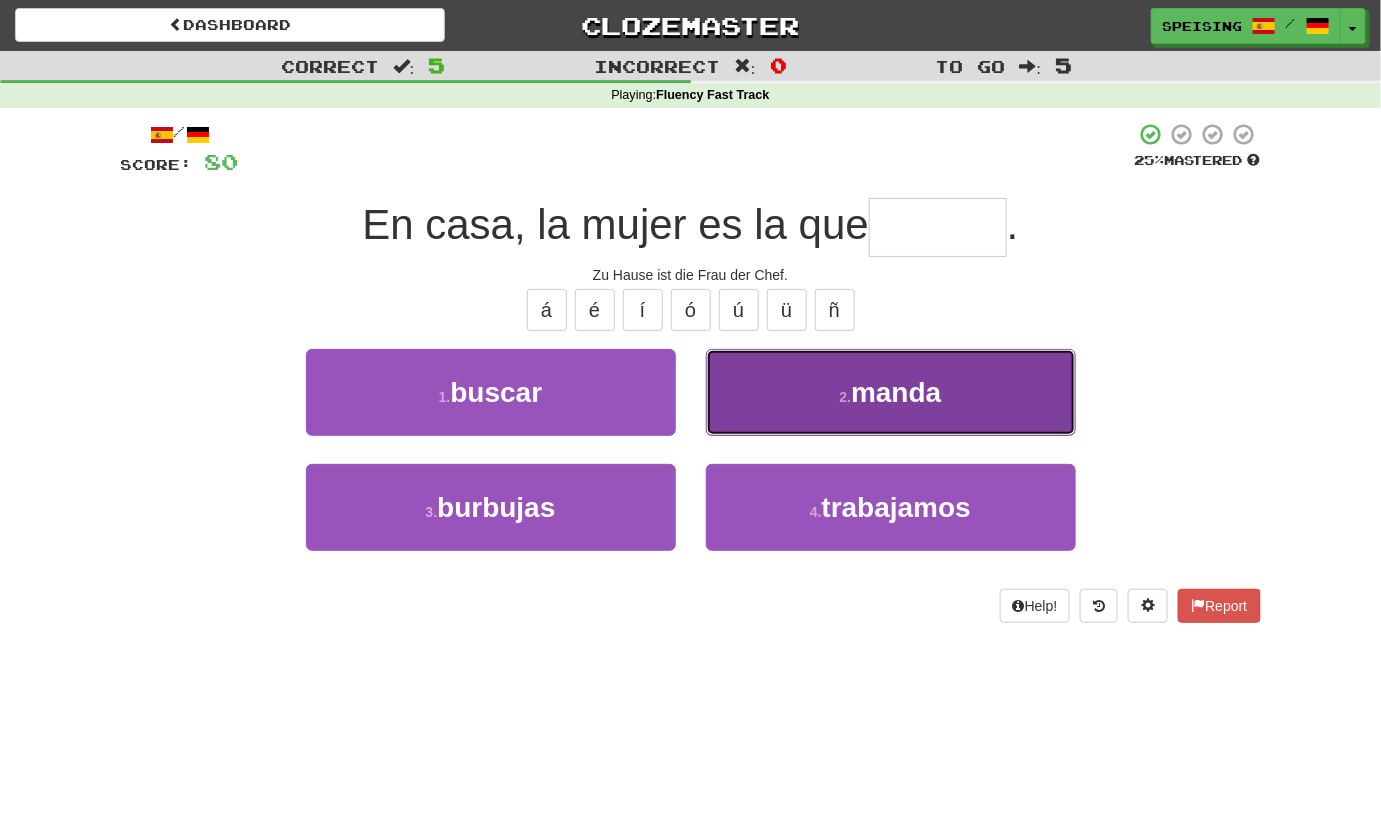 click on "2 .  manda" at bounding box center [891, 392] 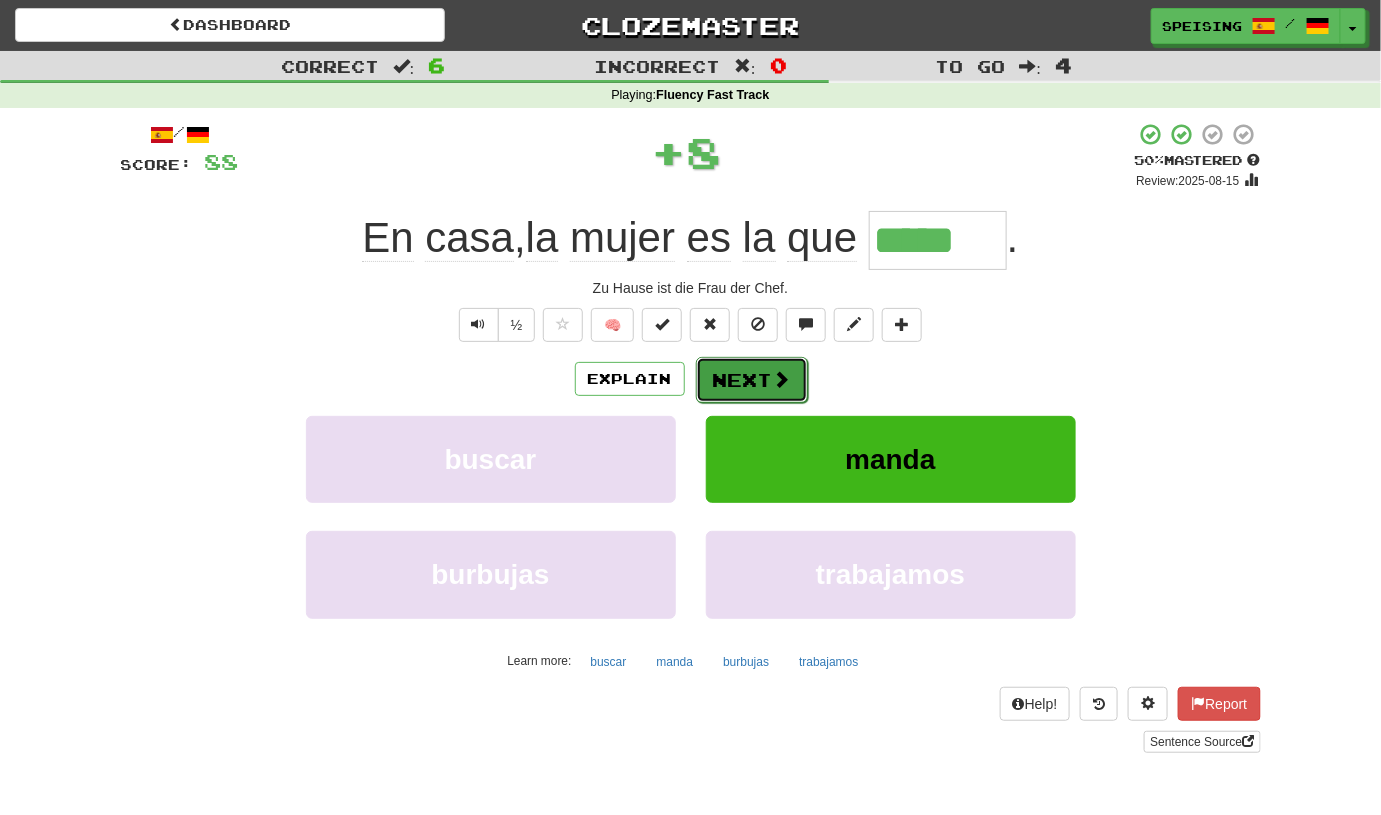 click on "Next" at bounding box center [752, 380] 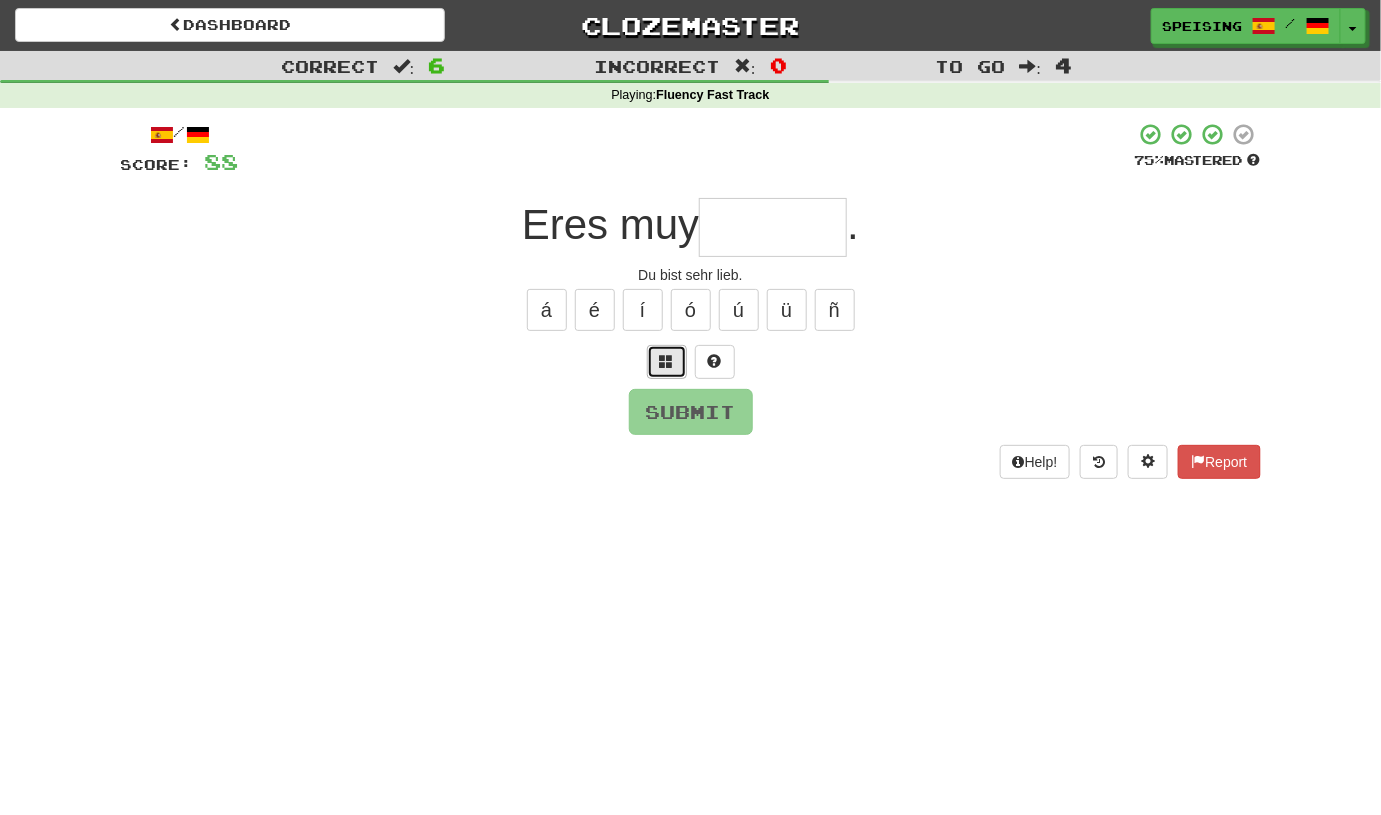 click at bounding box center [667, 362] 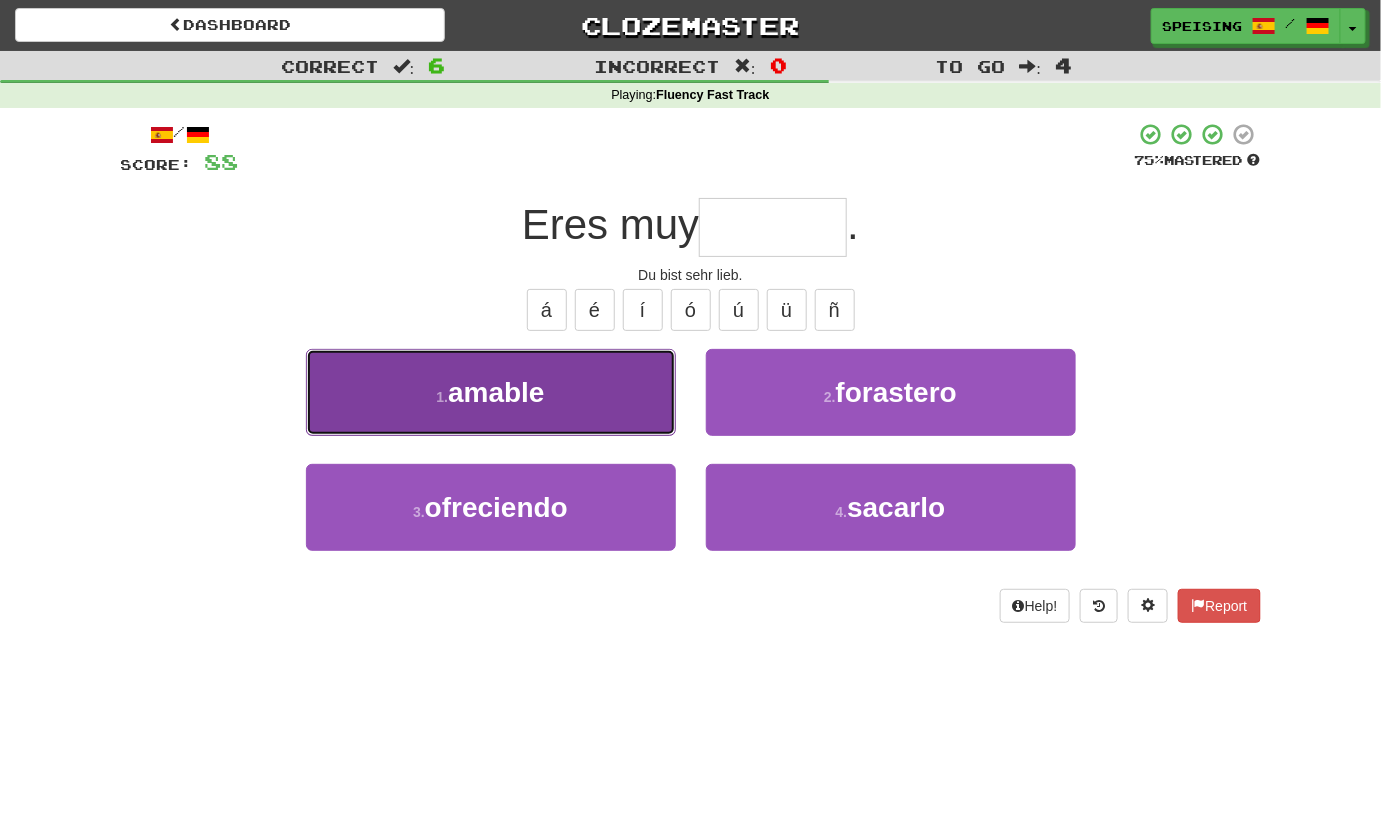 click on "1 .  amable" at bounding box center [491, 392] 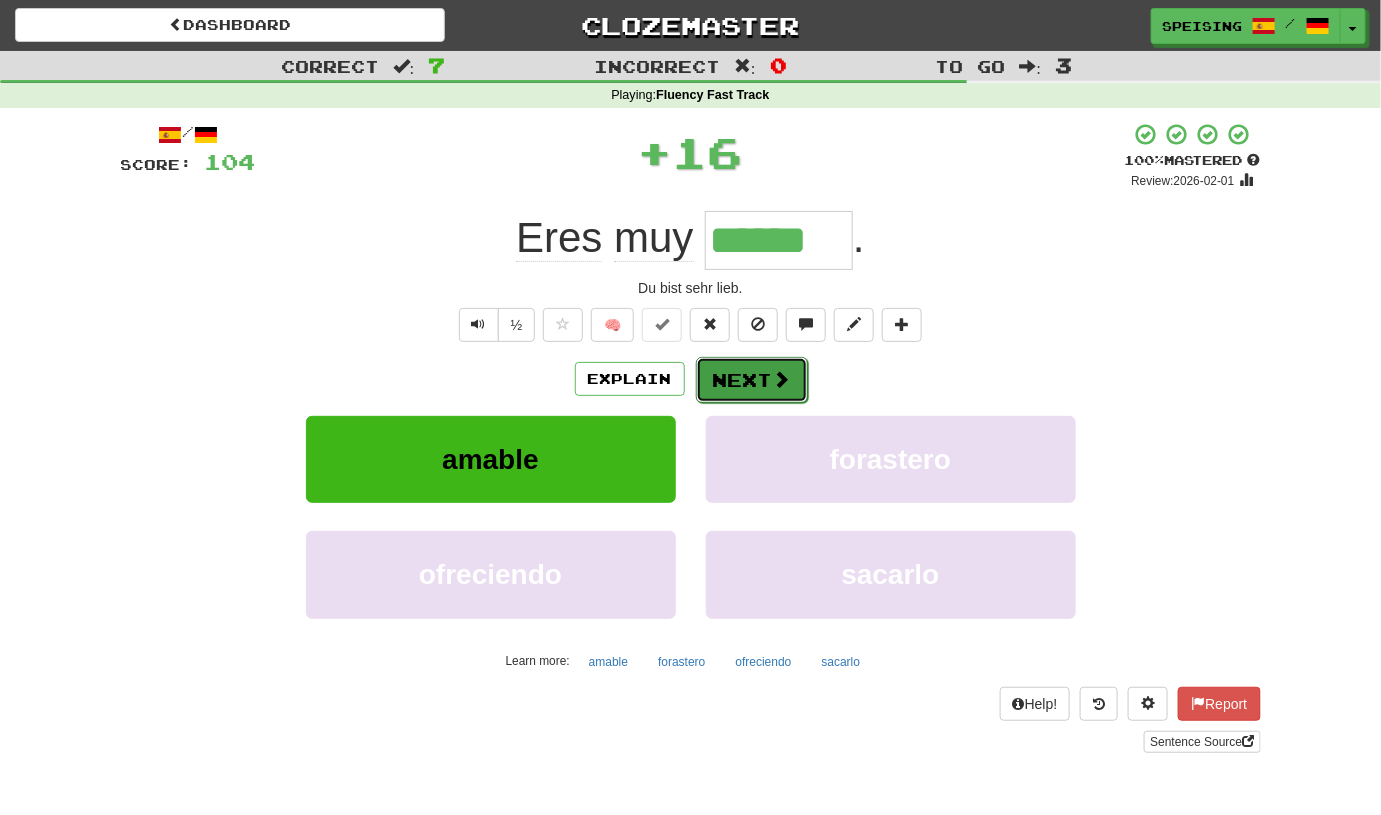 click on "Next" at bounding box center [752, 380] 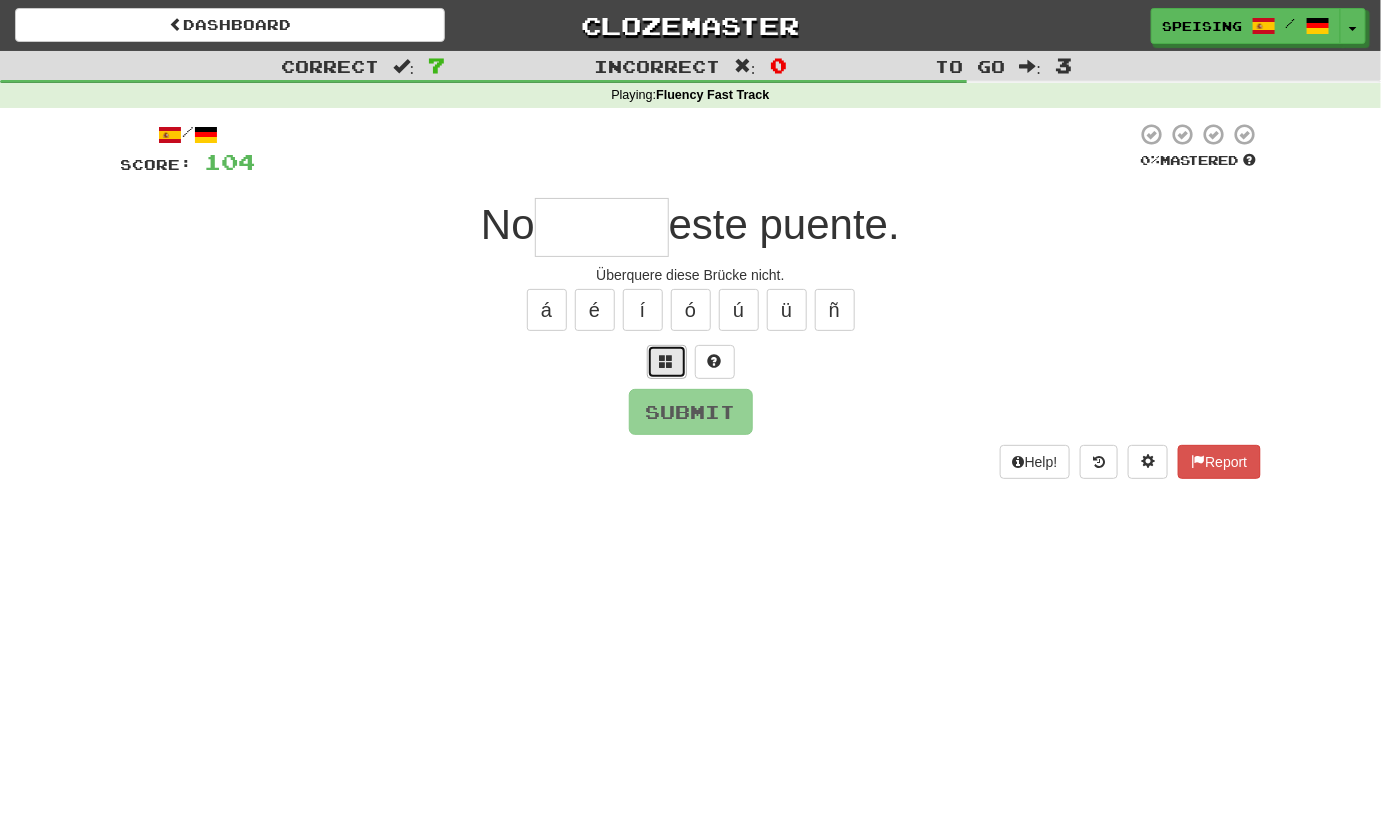 click at bounding box center (667, 362) 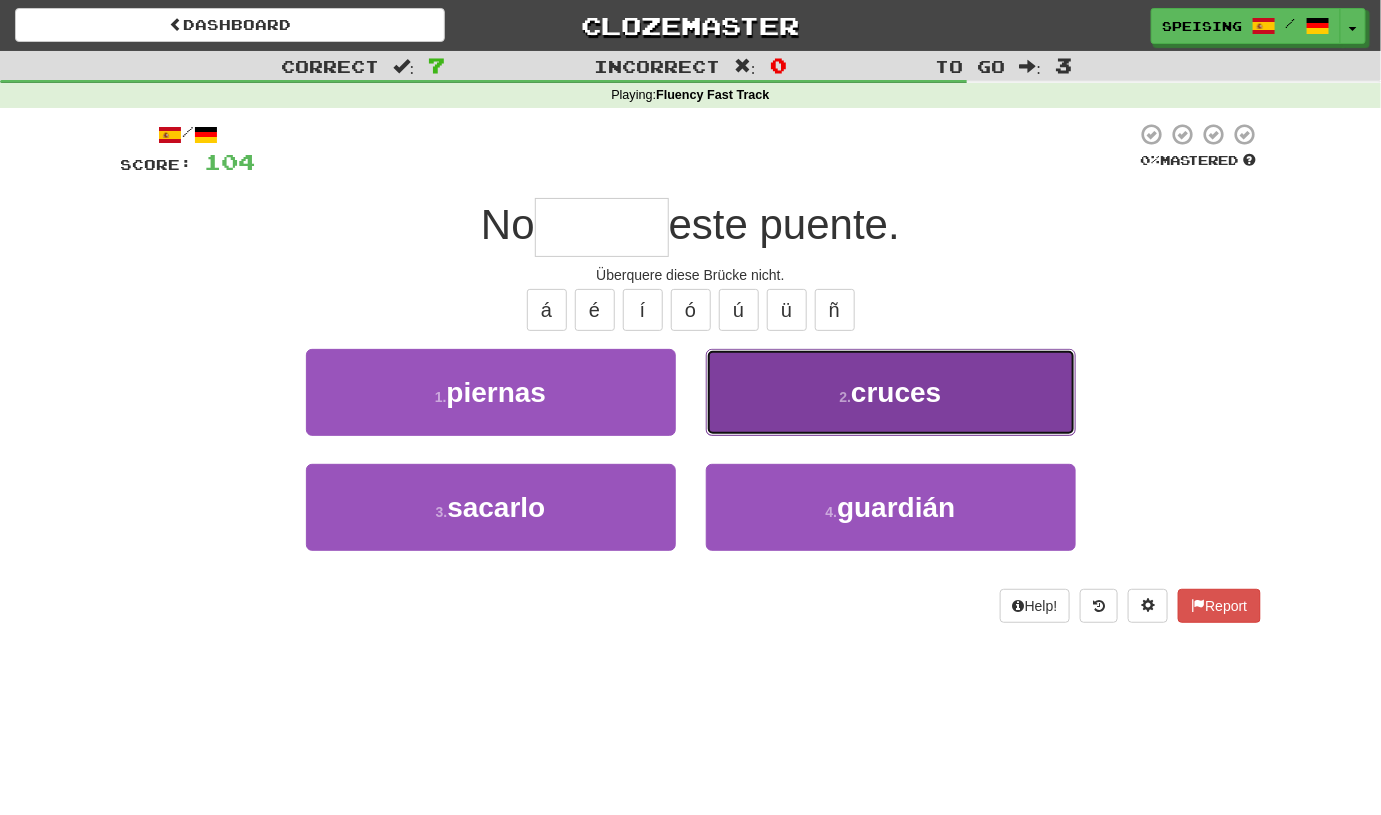 click on "[NUMBER] . cruces" at bounding box center (891, 392) 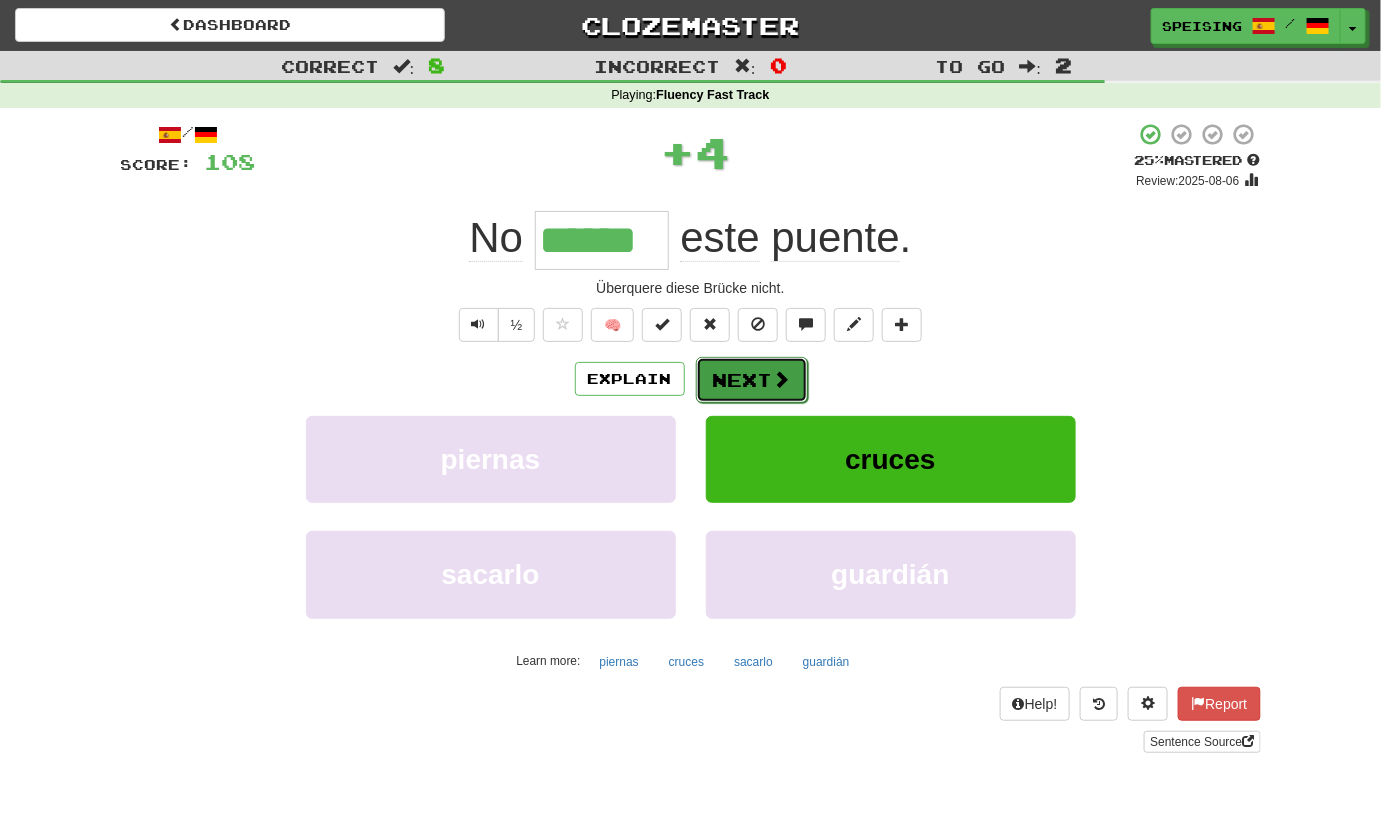 click at bounding box center [782, 379] 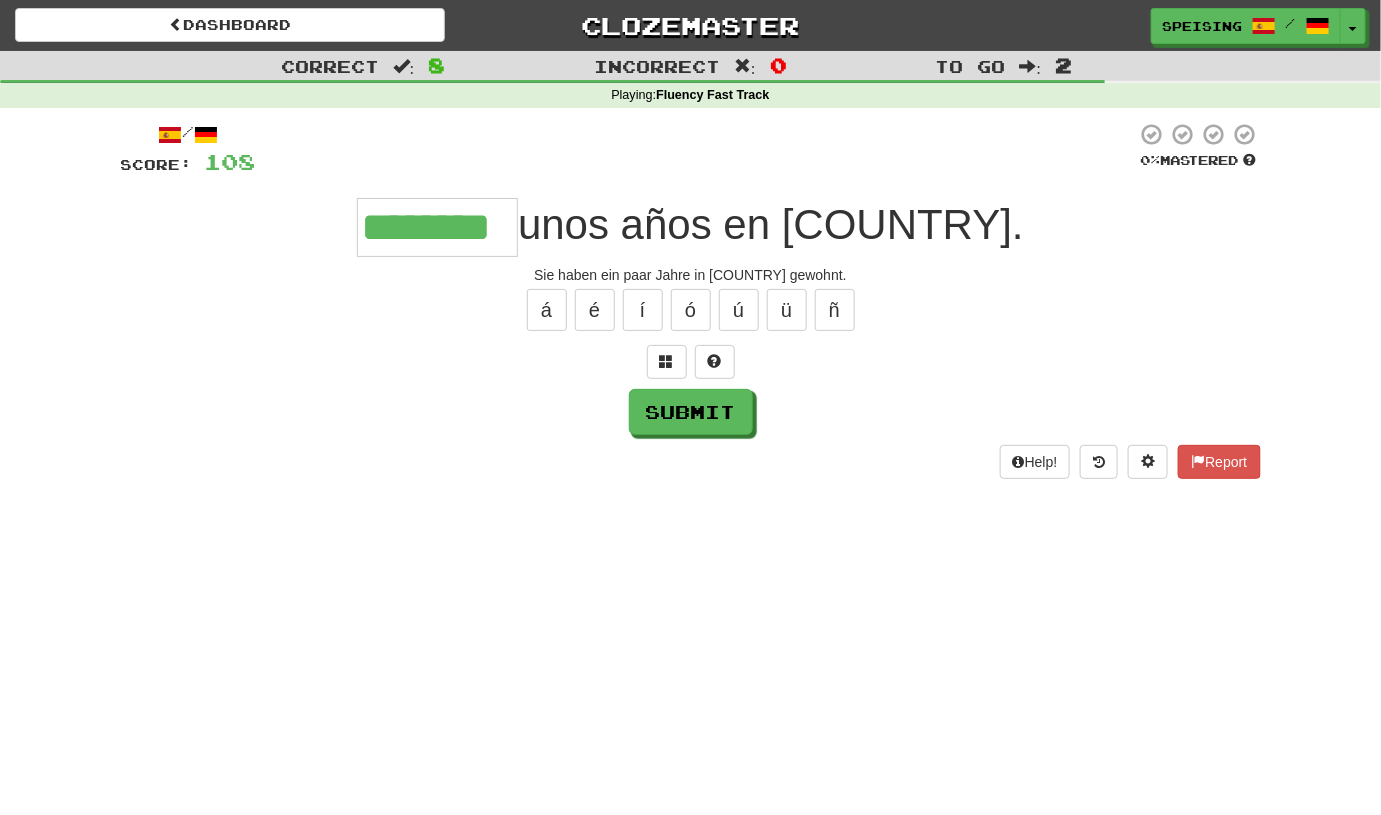type on "********" 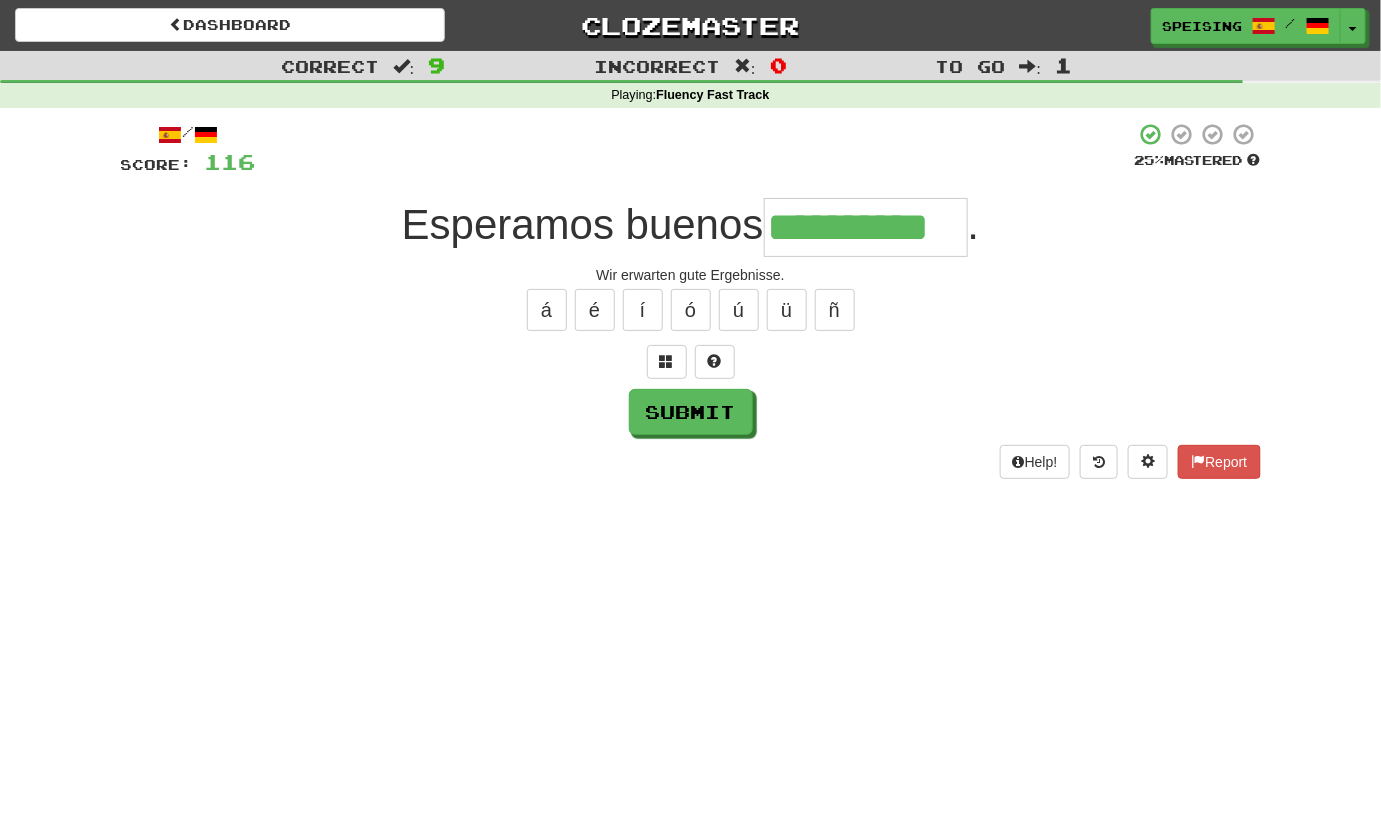 type on "**********" 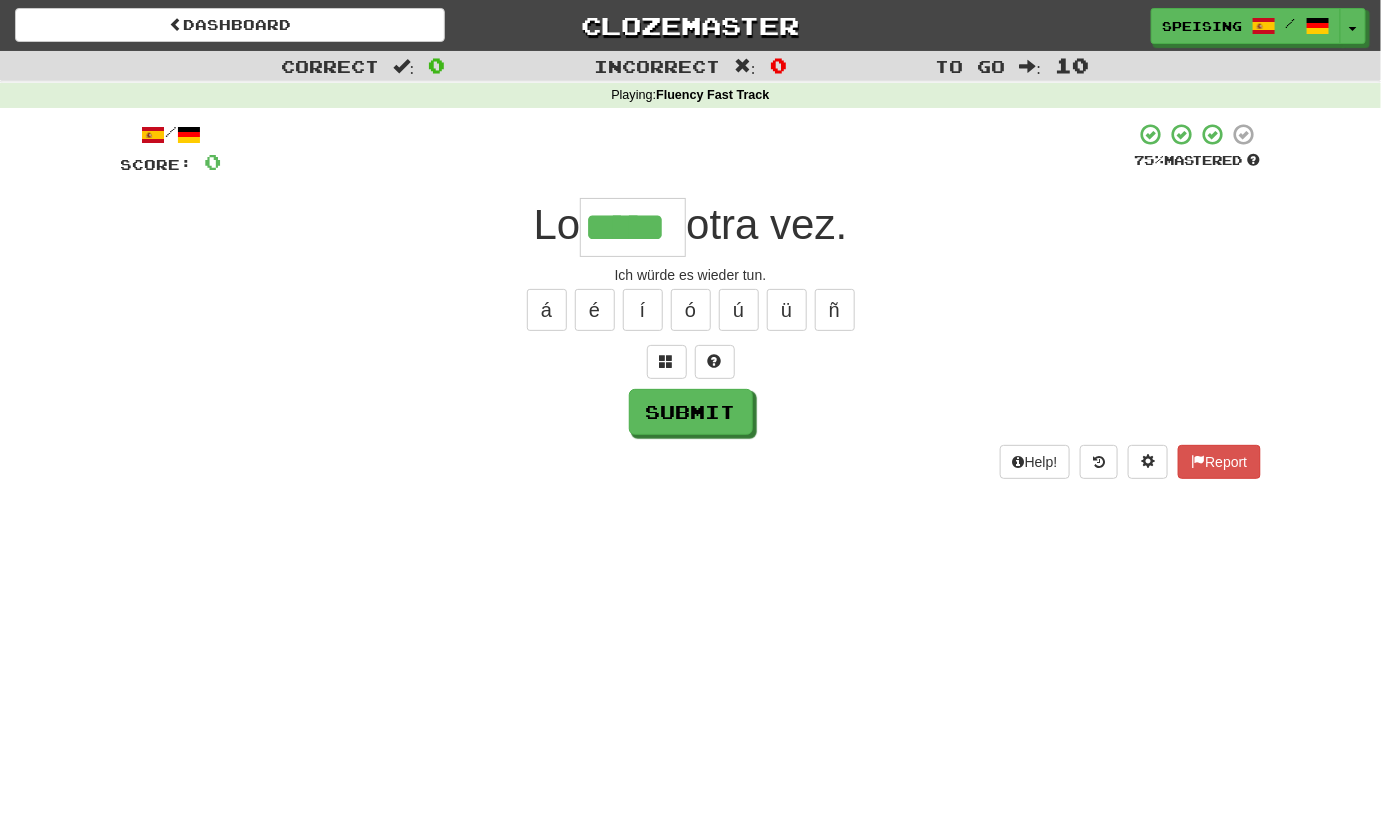 type on "*****" 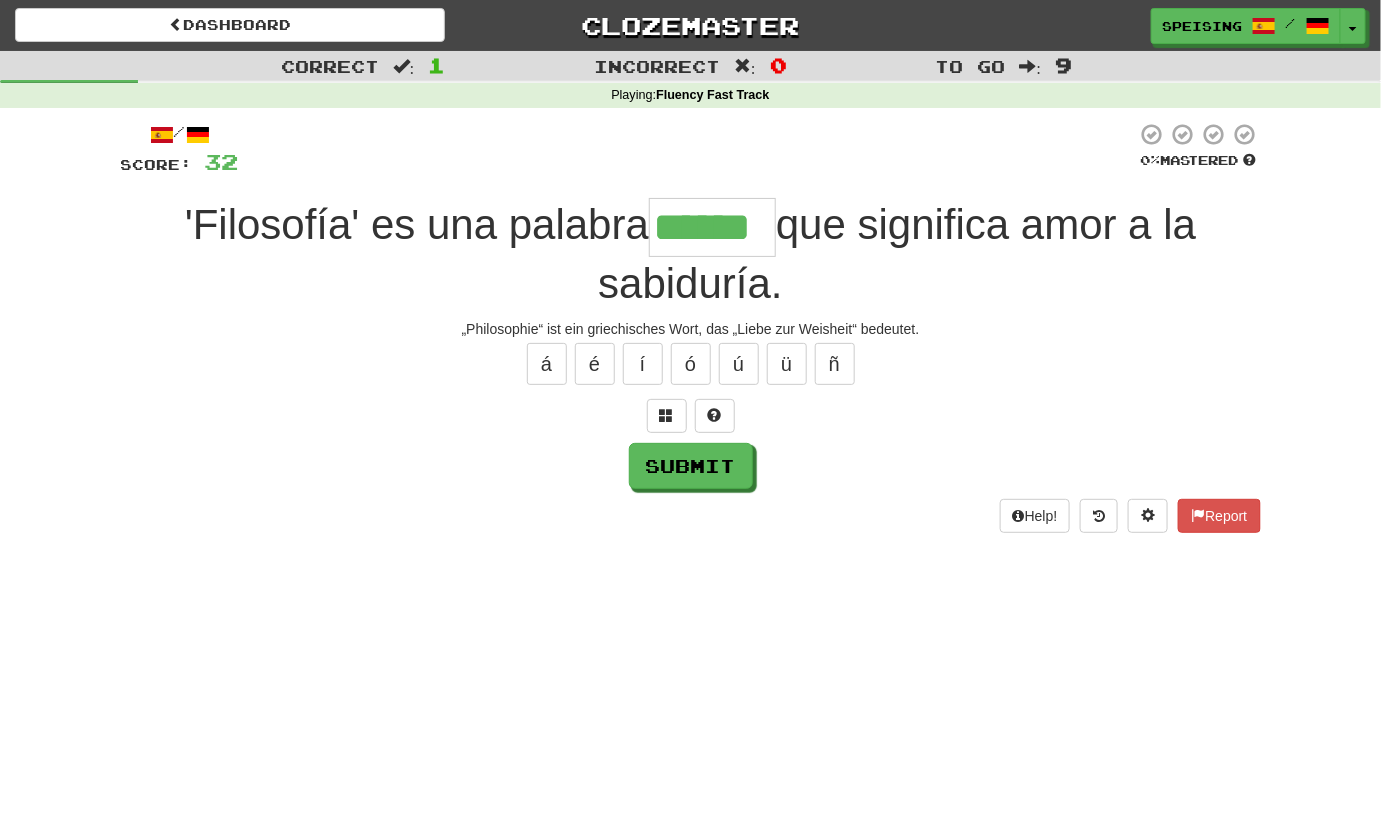 type on "******" 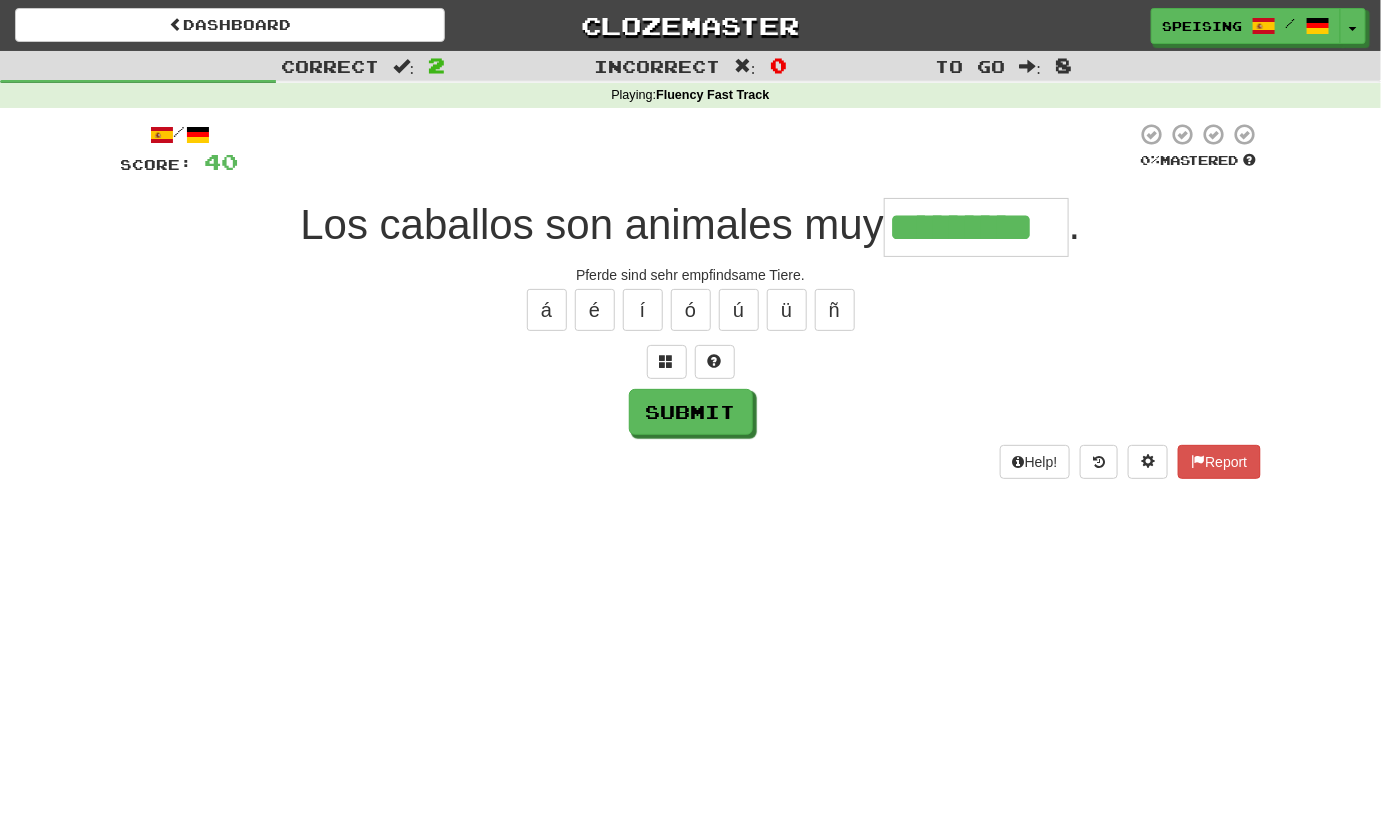 type on "*********" 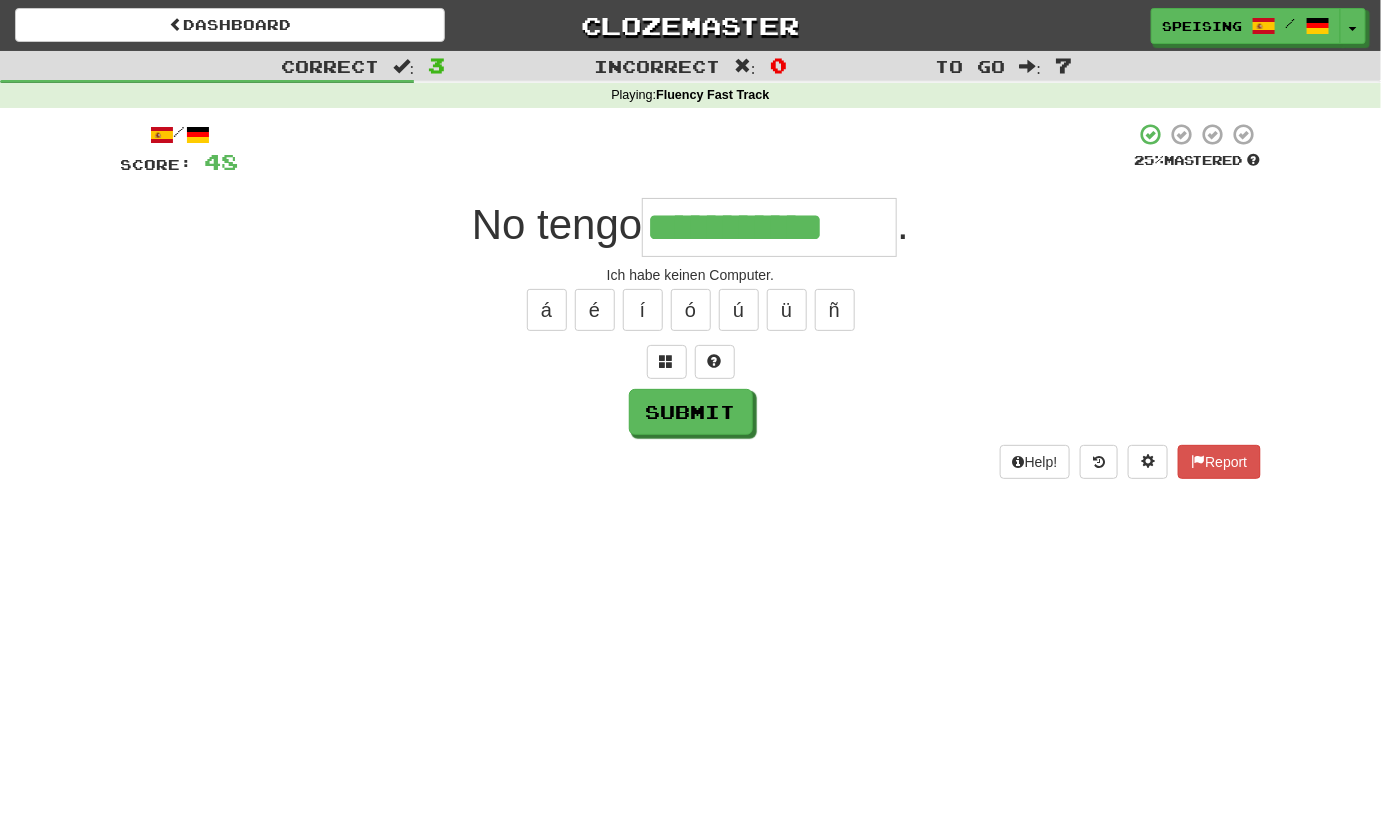 type on "**********" 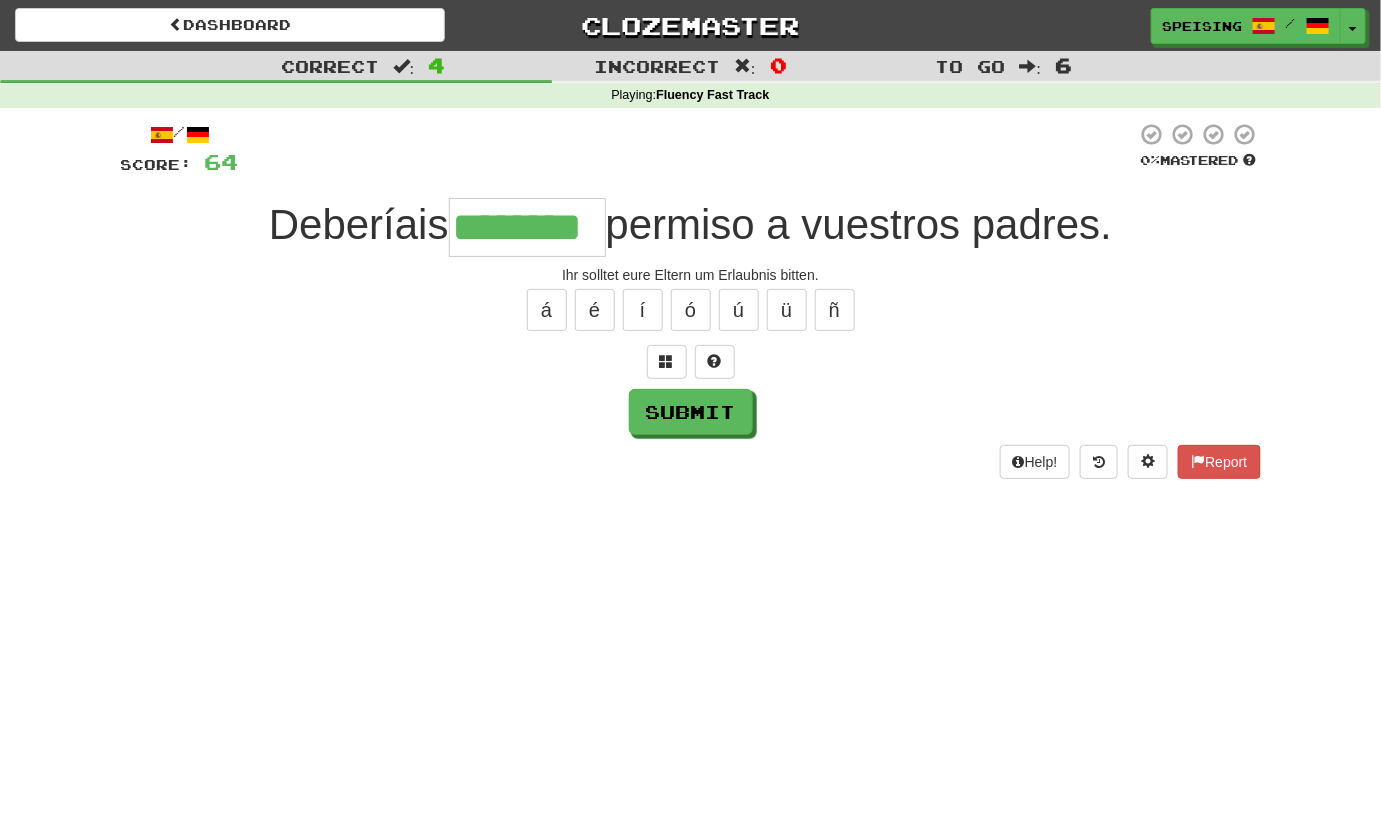 type on "********" 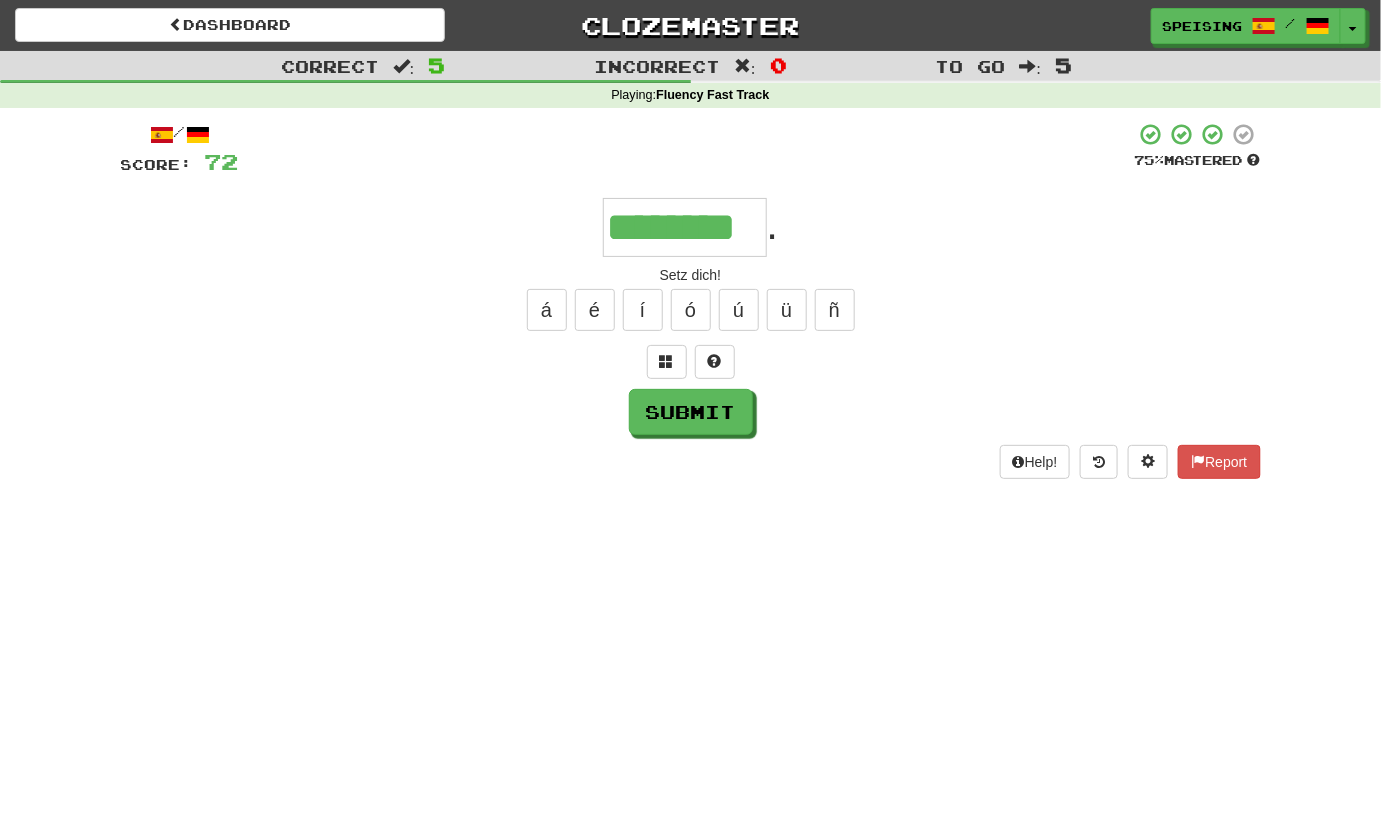 type on "********" 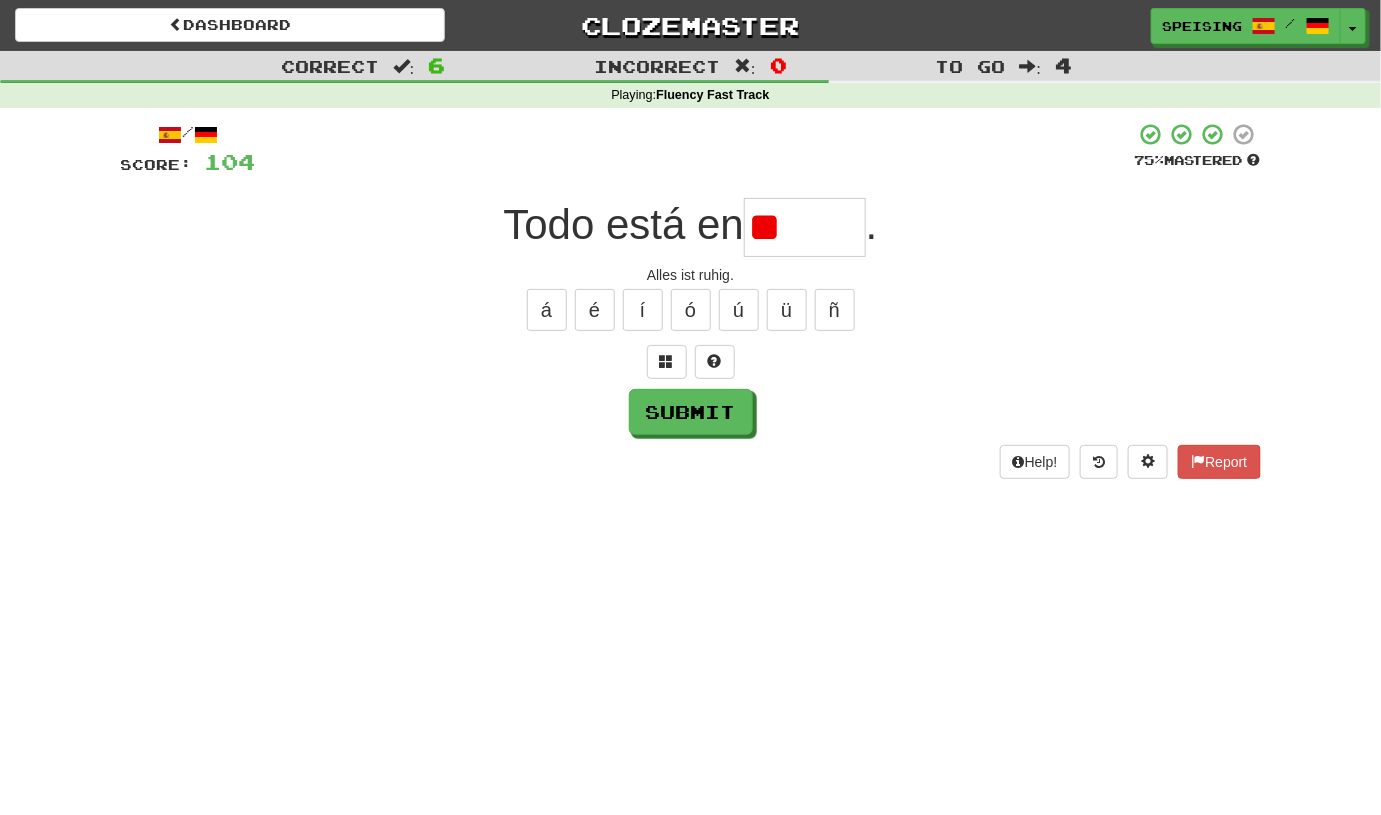 type on "*" 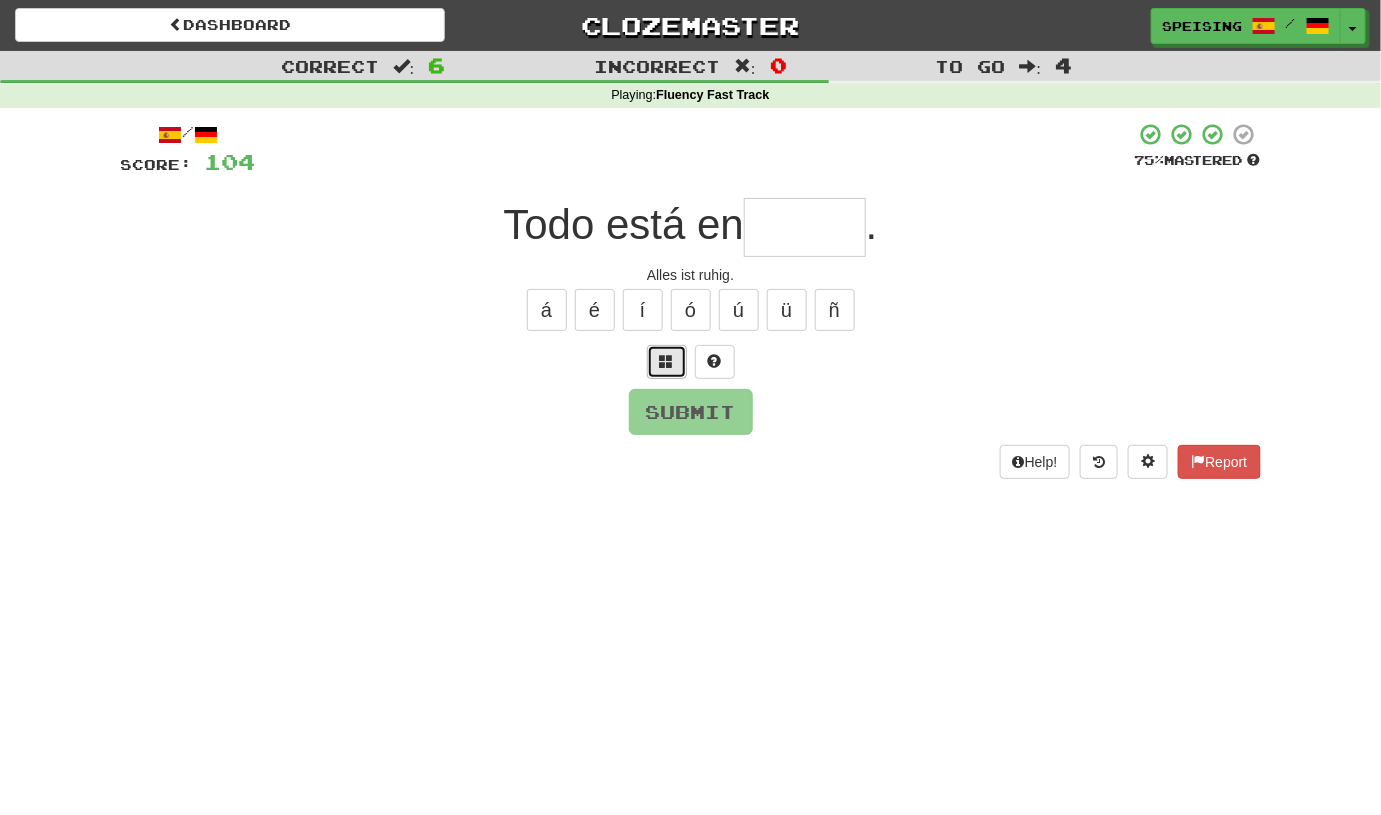 click at bounding box center (667, 362) 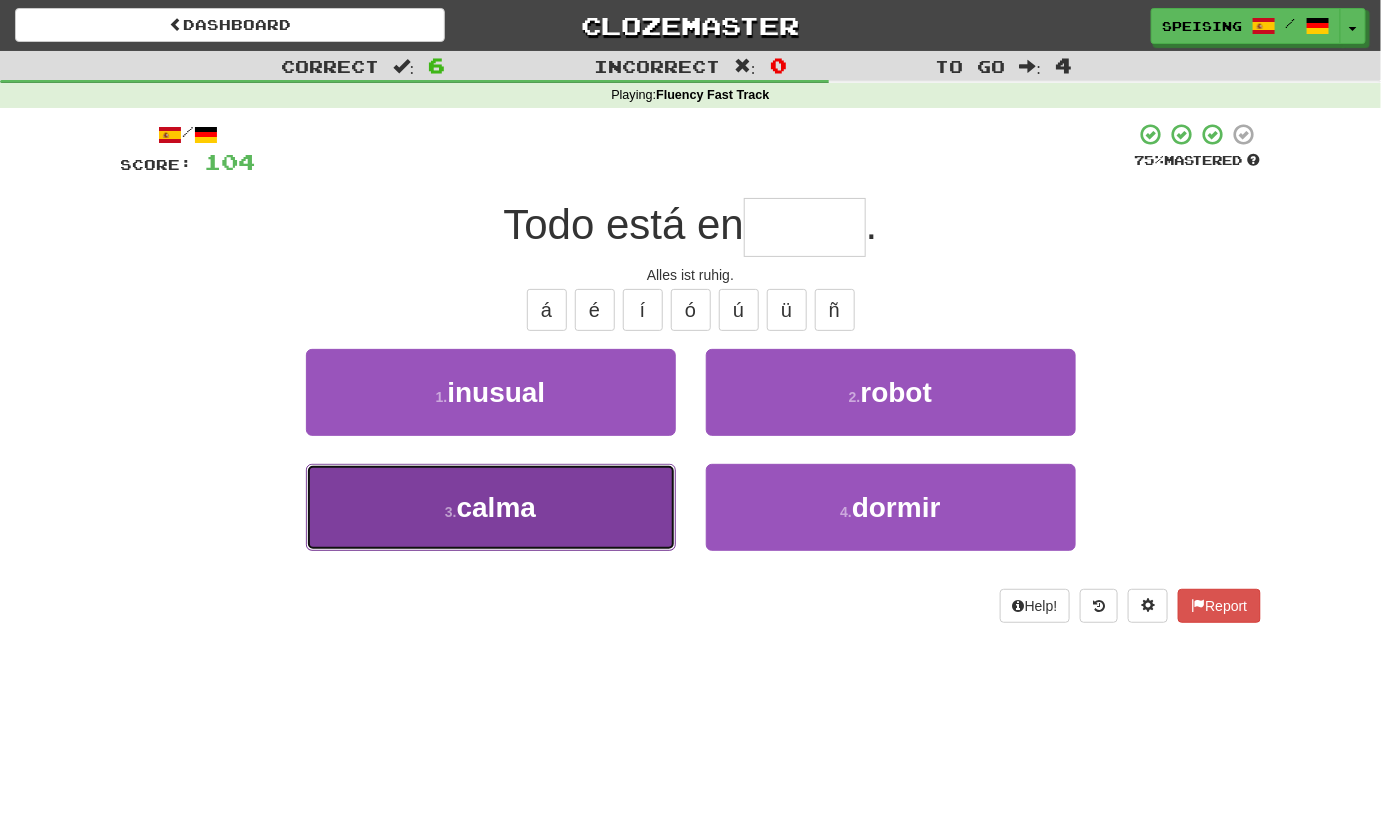 click on "3 .  calma" at bounding box center (491, 507) 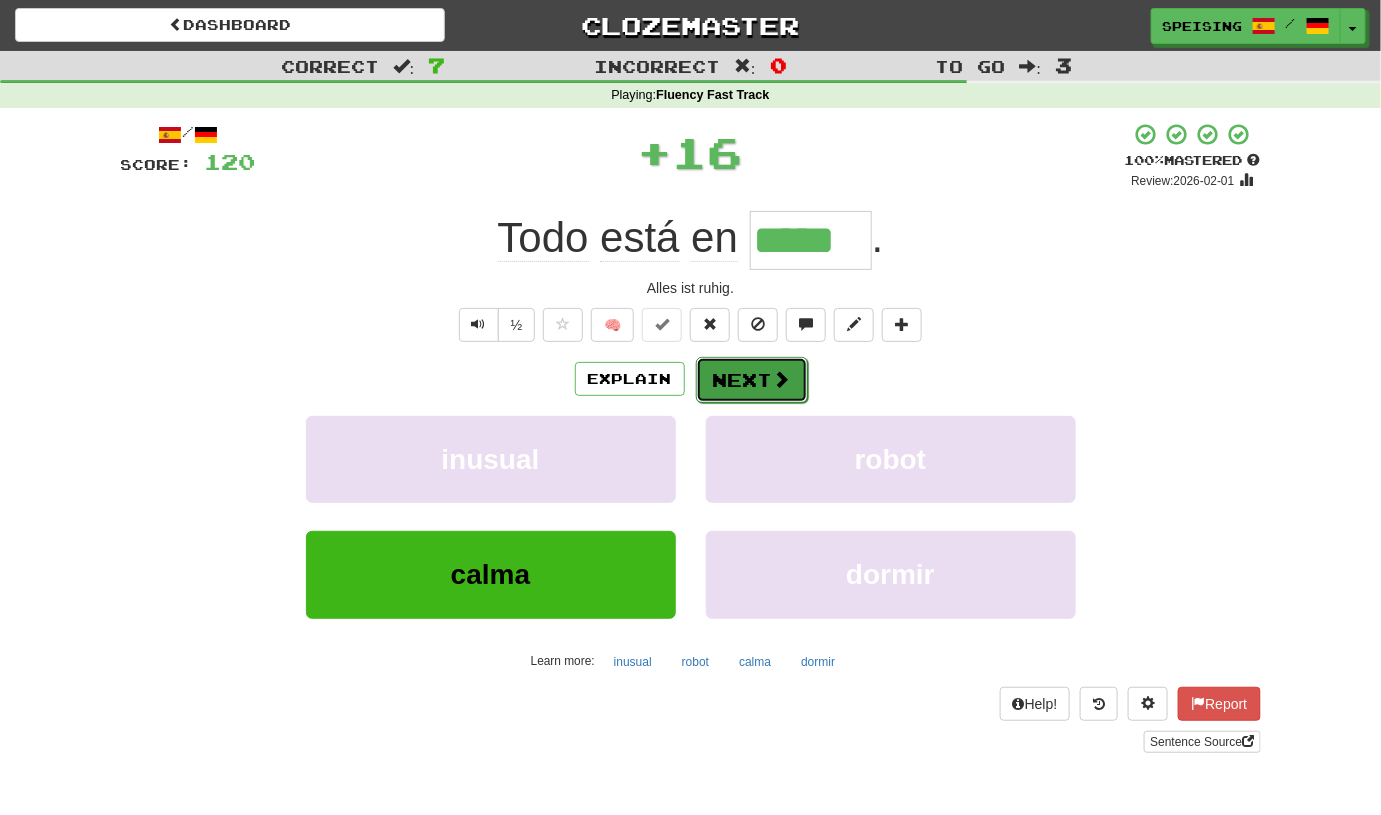click on "Next" at bounding box center [752, 380] 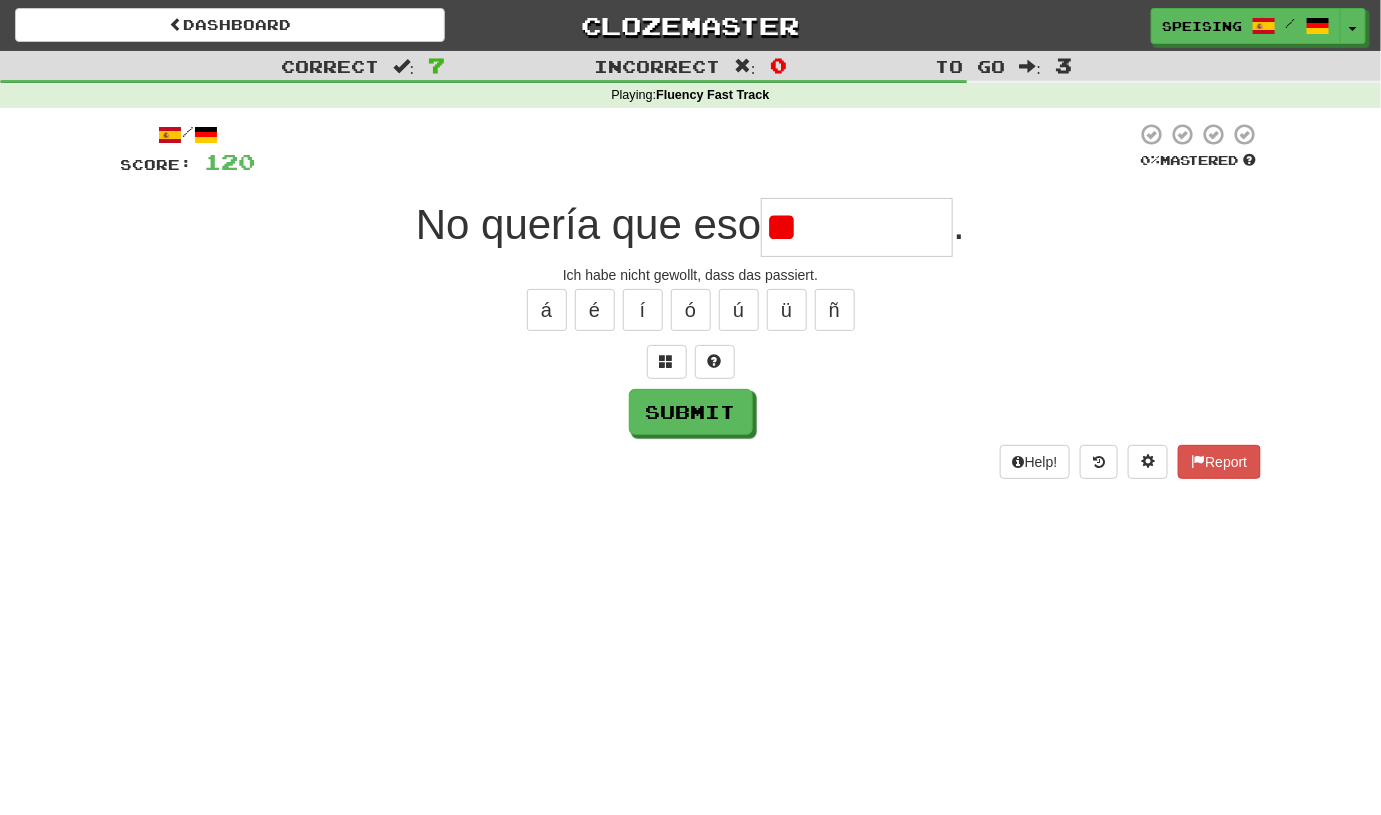 type on "*" 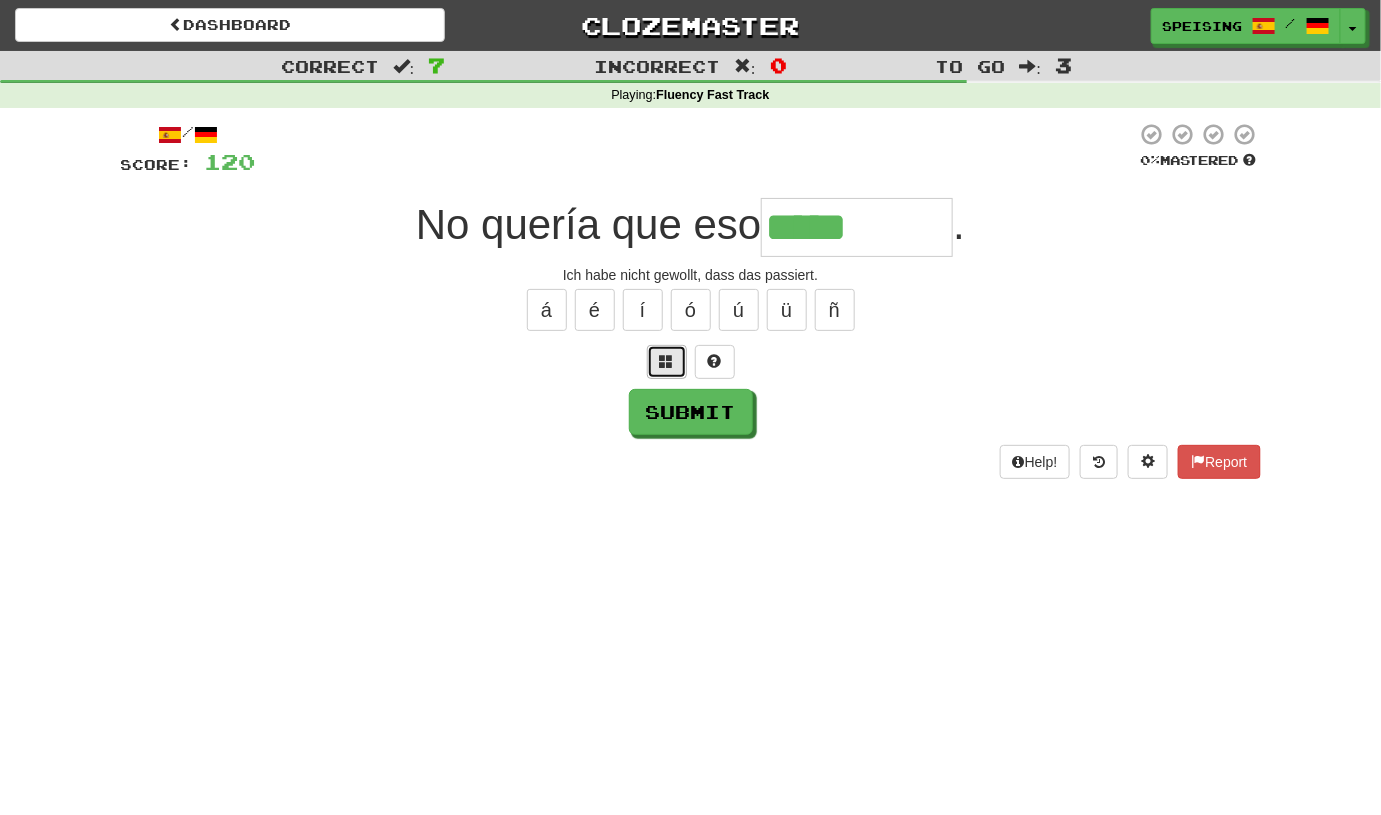 click at bounding box center [667, 362] 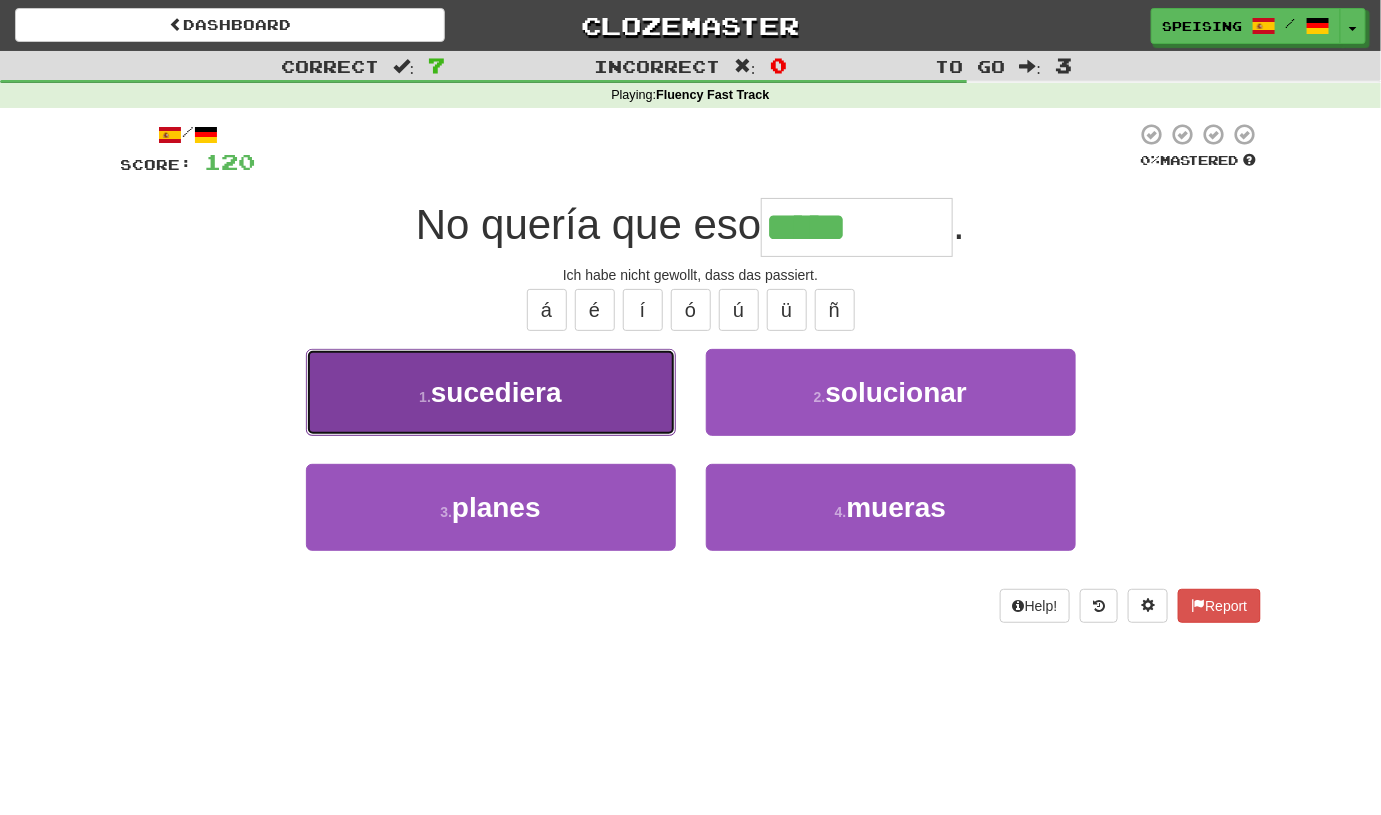 click on "[NUMBER] . sucediera" at bounding box center [491, 392] 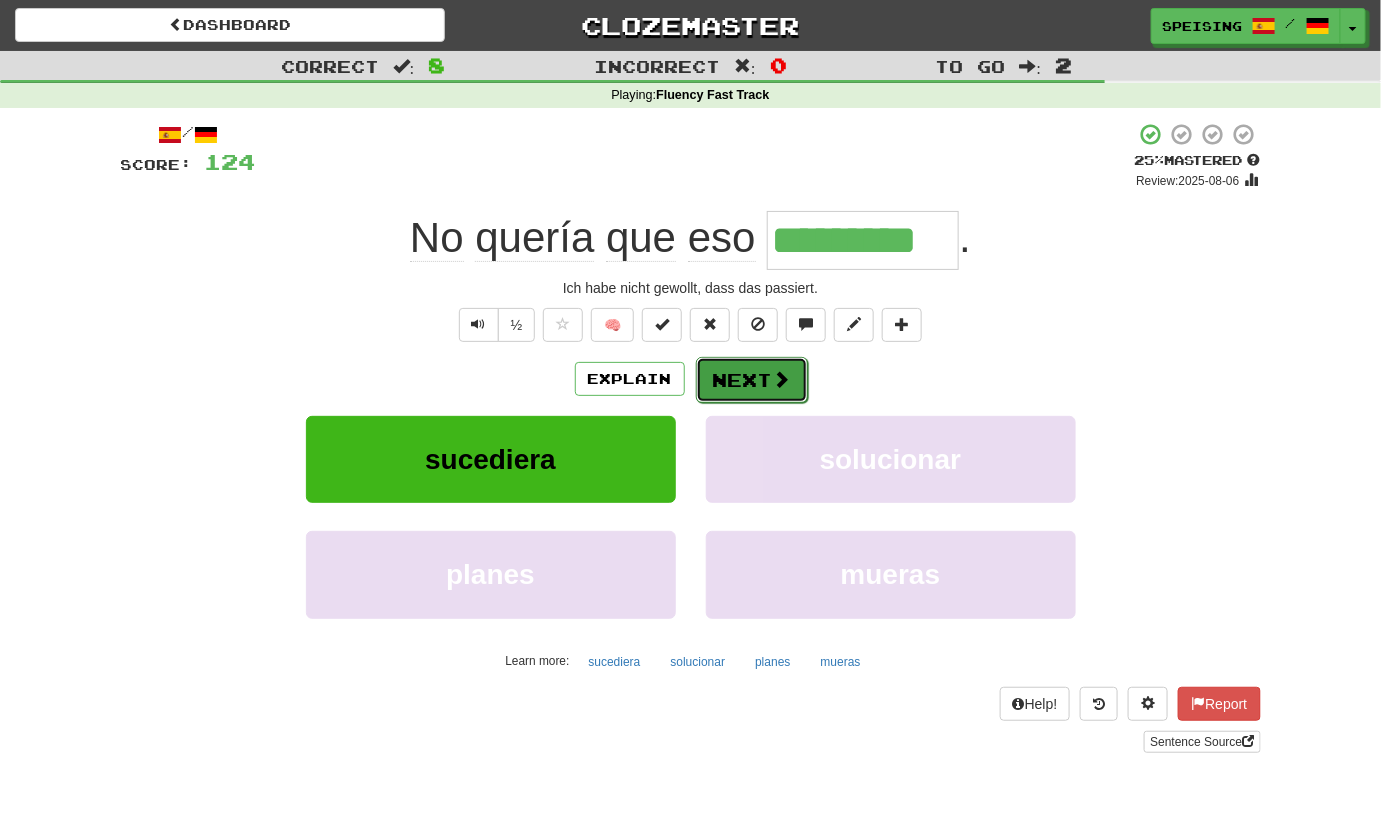 click on "Next" at bounding box center (752, 380) 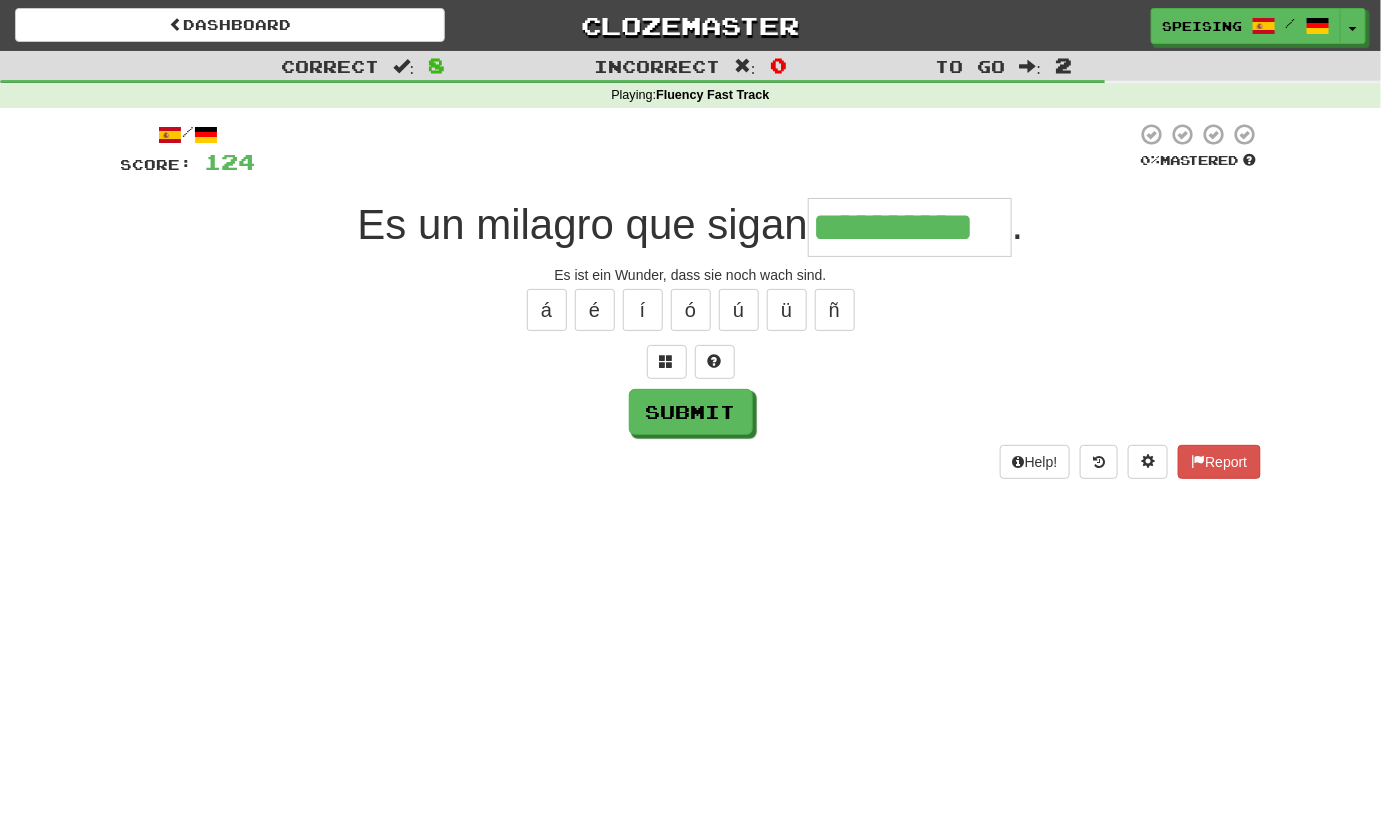 type on "**********" 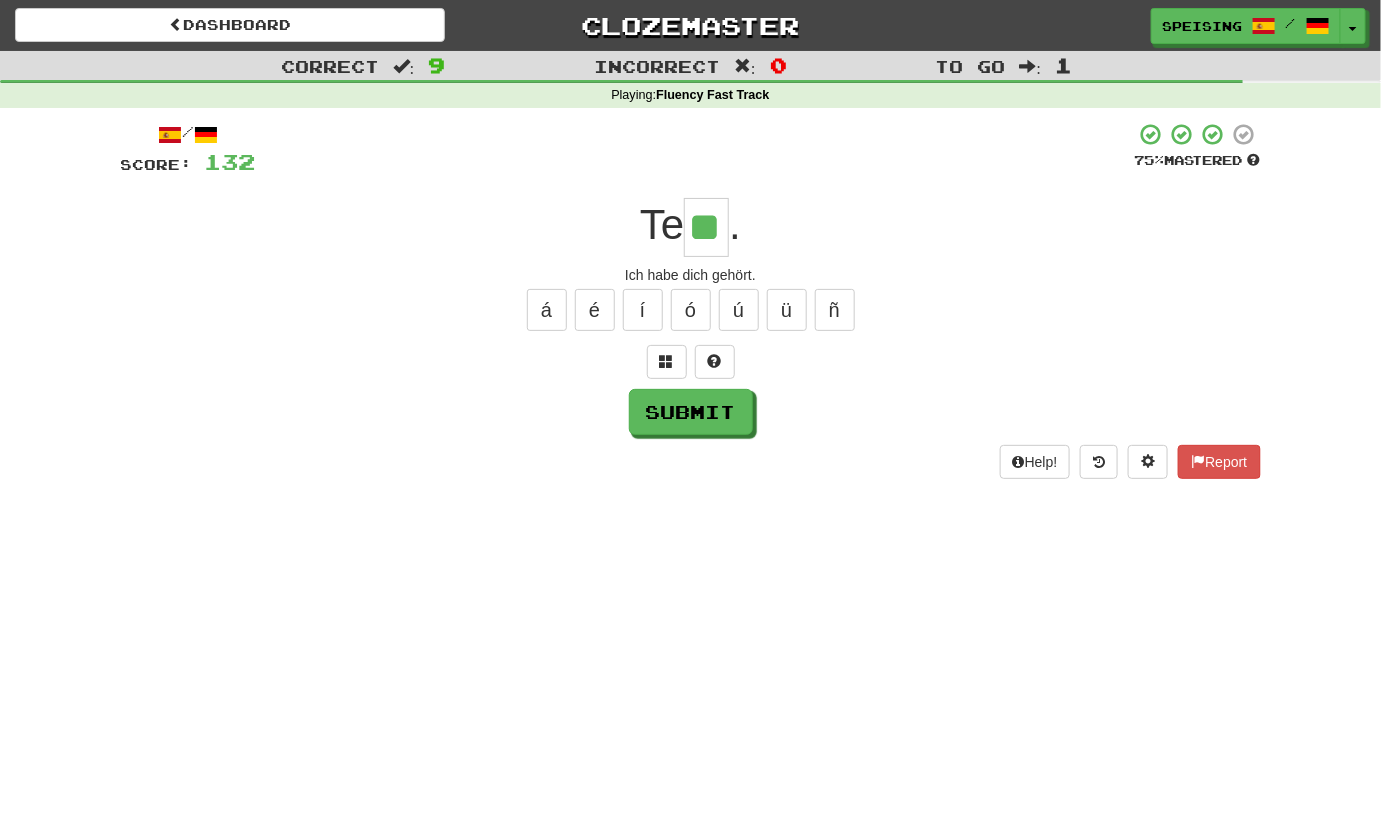 type on "**" 